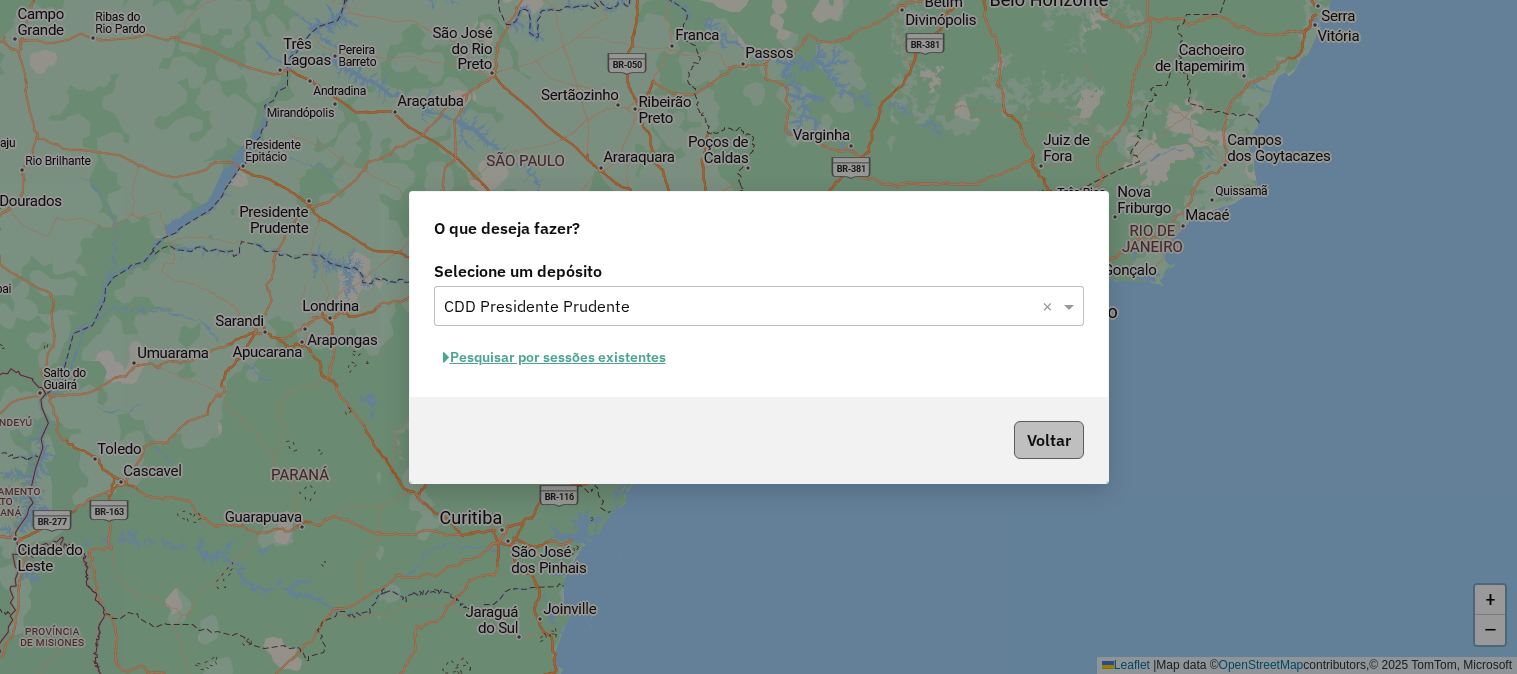 scroll, scrollTop: 0, scrollLeft: 0, axis: both 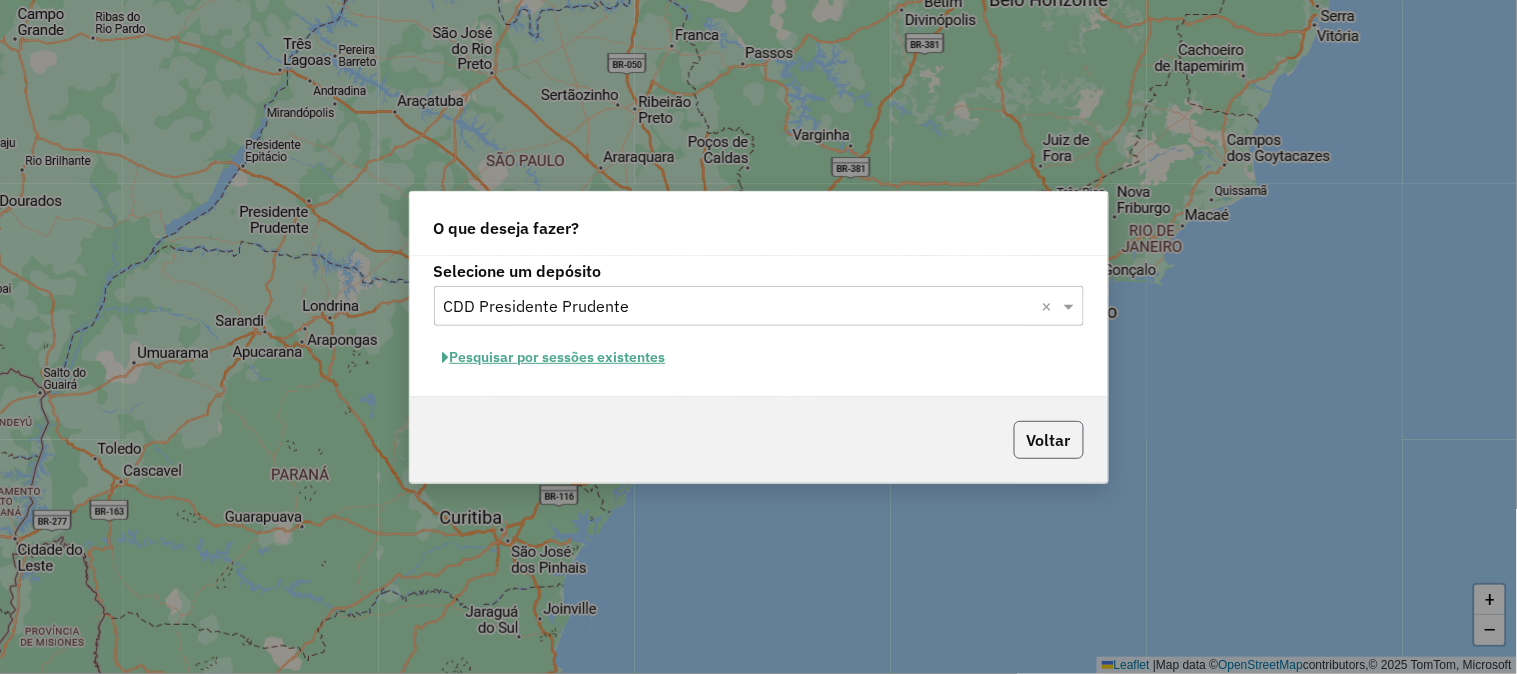 click on "Voltar" 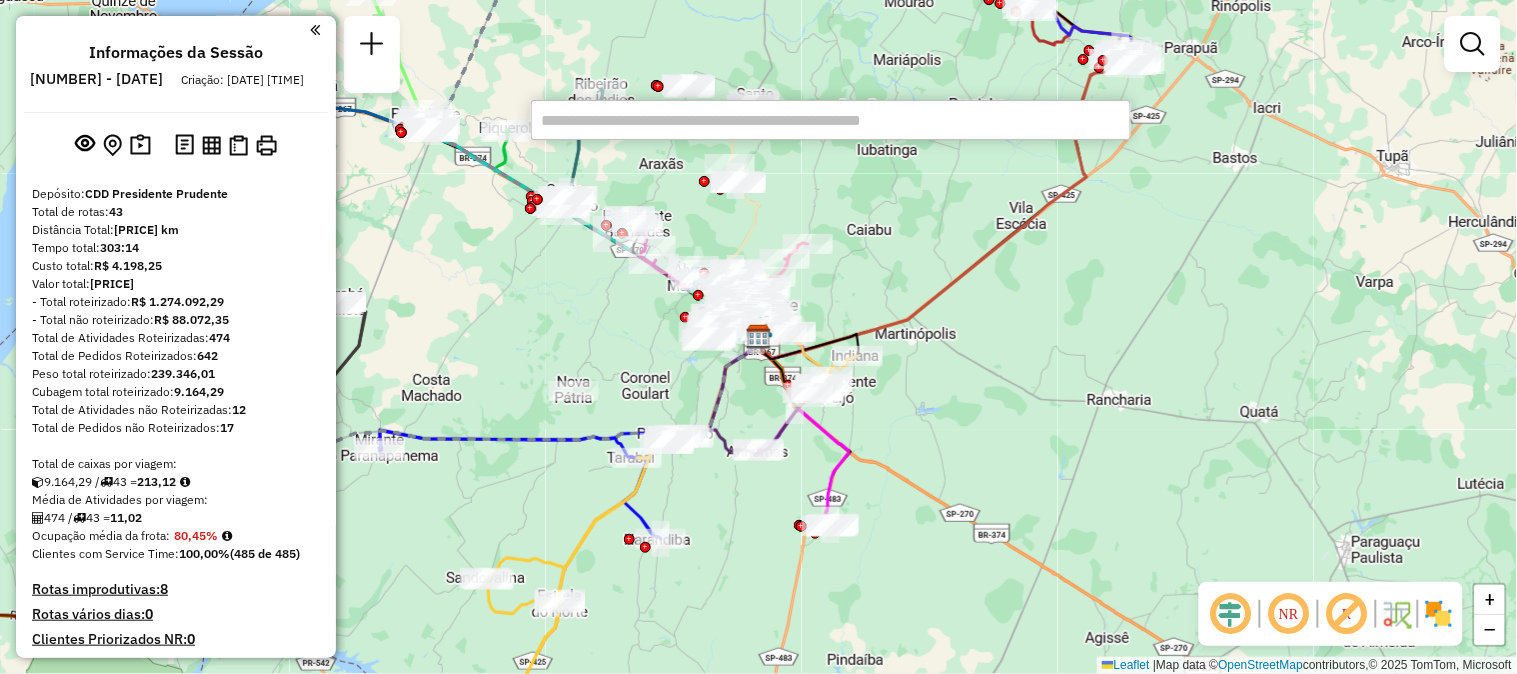 scroll, scrollTop: 2912, scrollLeft: 0, axis: vertical 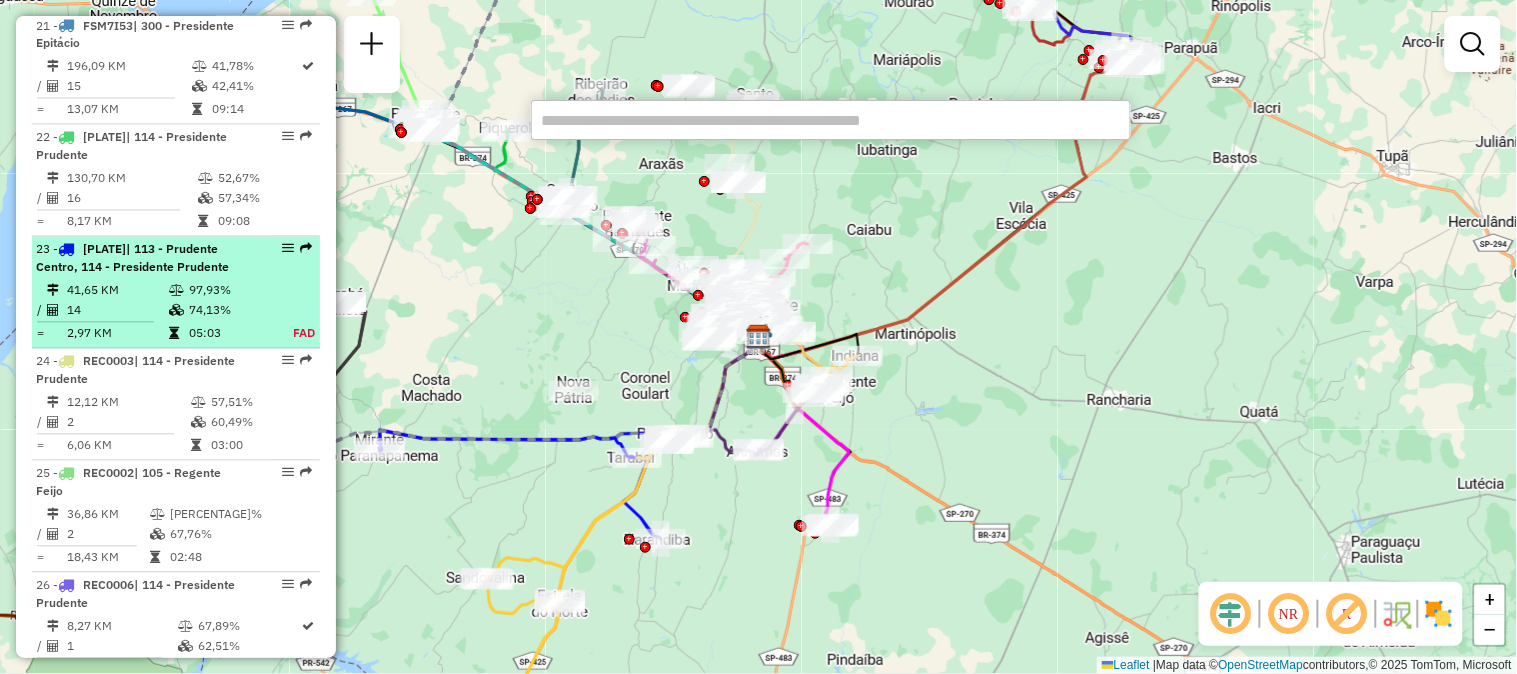 click on "74,13%" at bounding box center [229, 311] 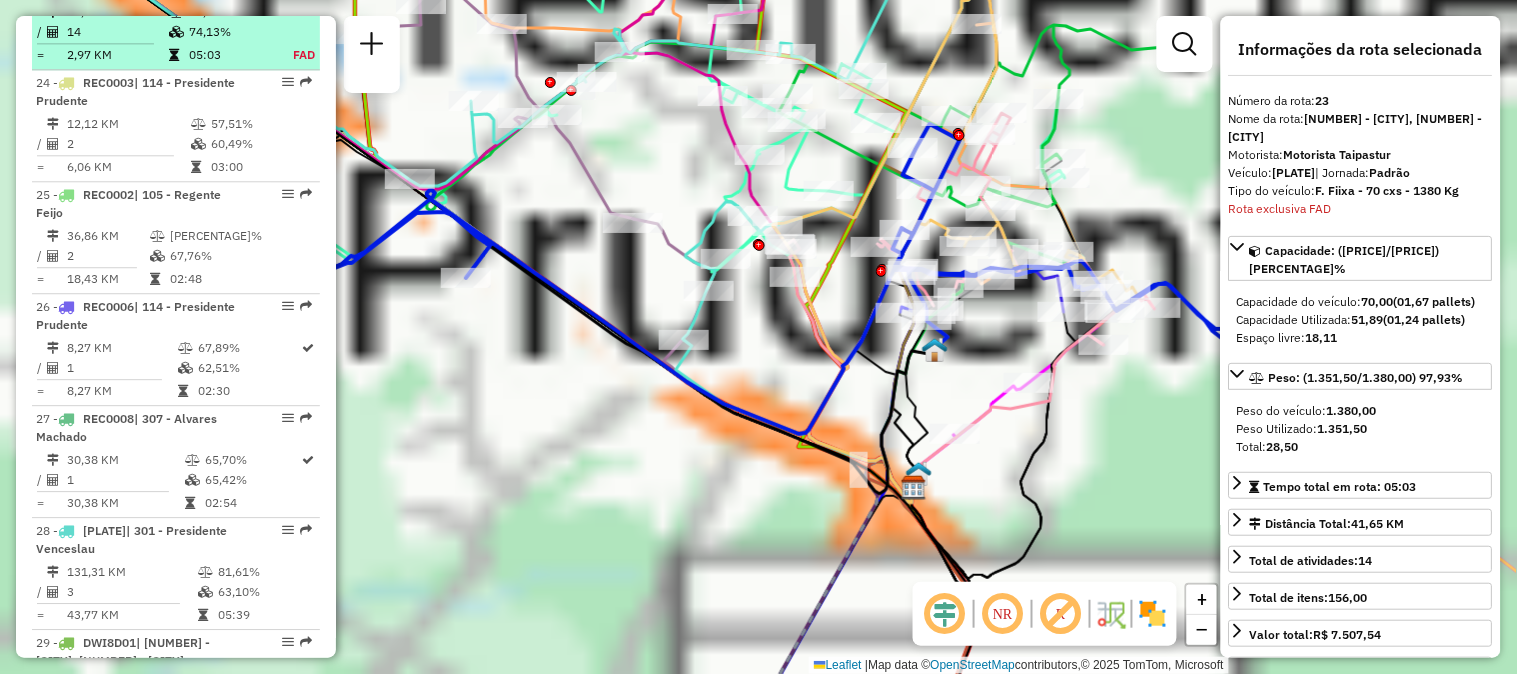 scroll, scrollTop: 3221, scrollLeft: 0, axis: vertical 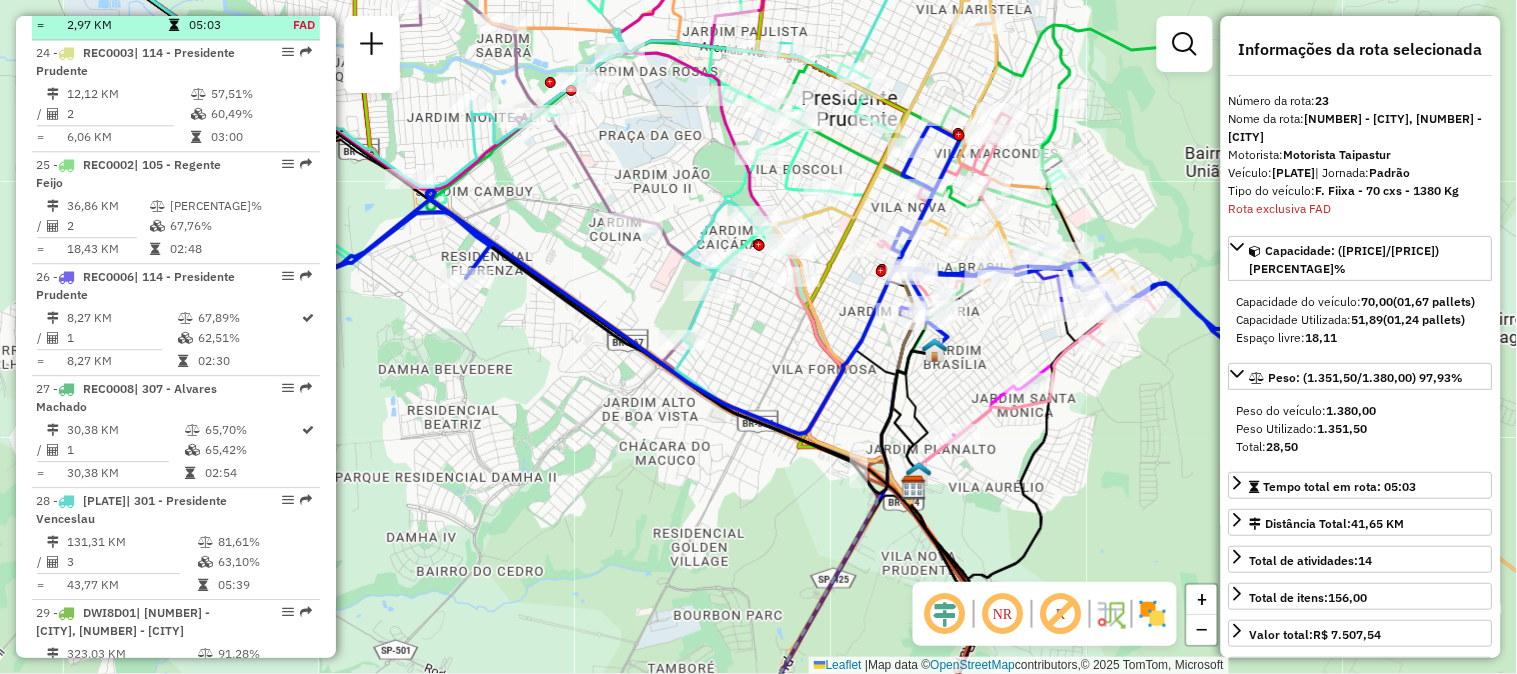 drag, startPoint x: 205, startPoint y: 400, endPoint x: 265, endPoint y: 423, distance: 64.25729 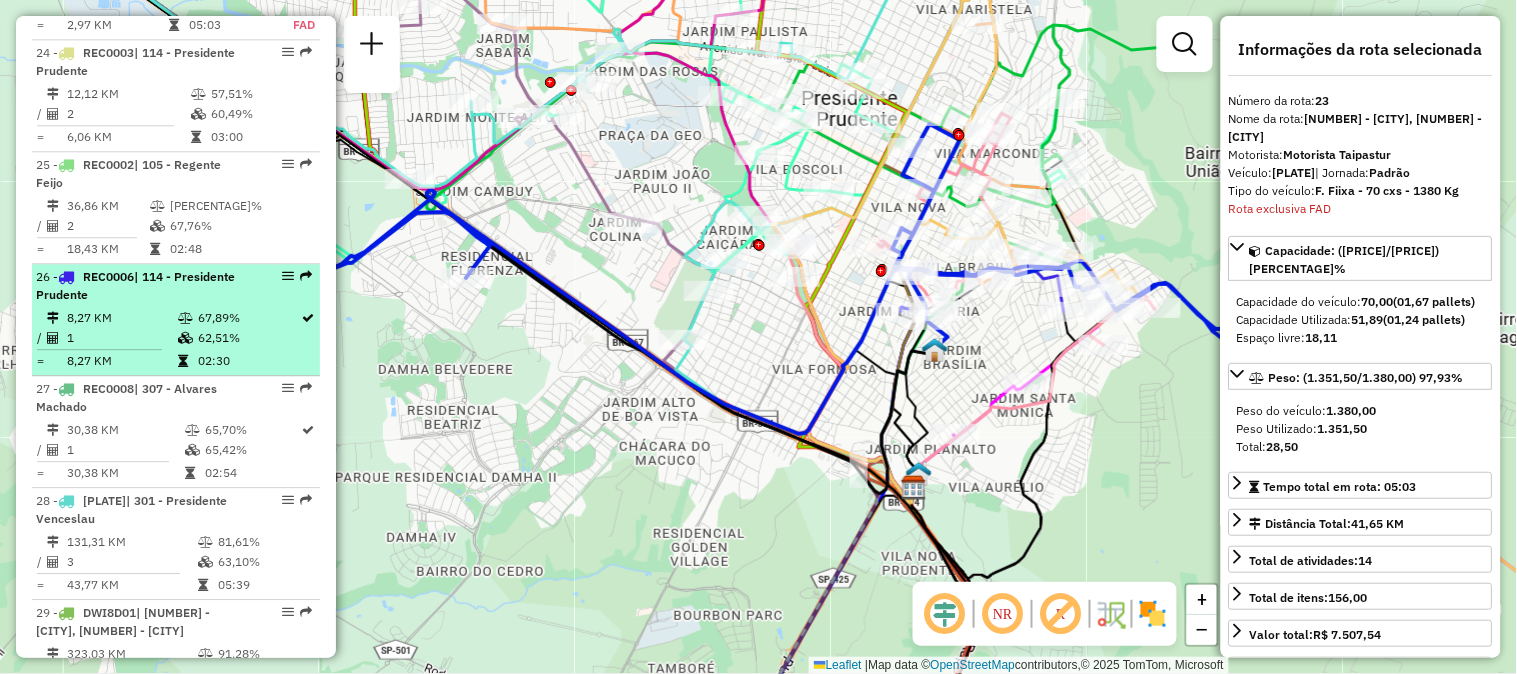 click on "62,51%" at bounding box center [249, 338] 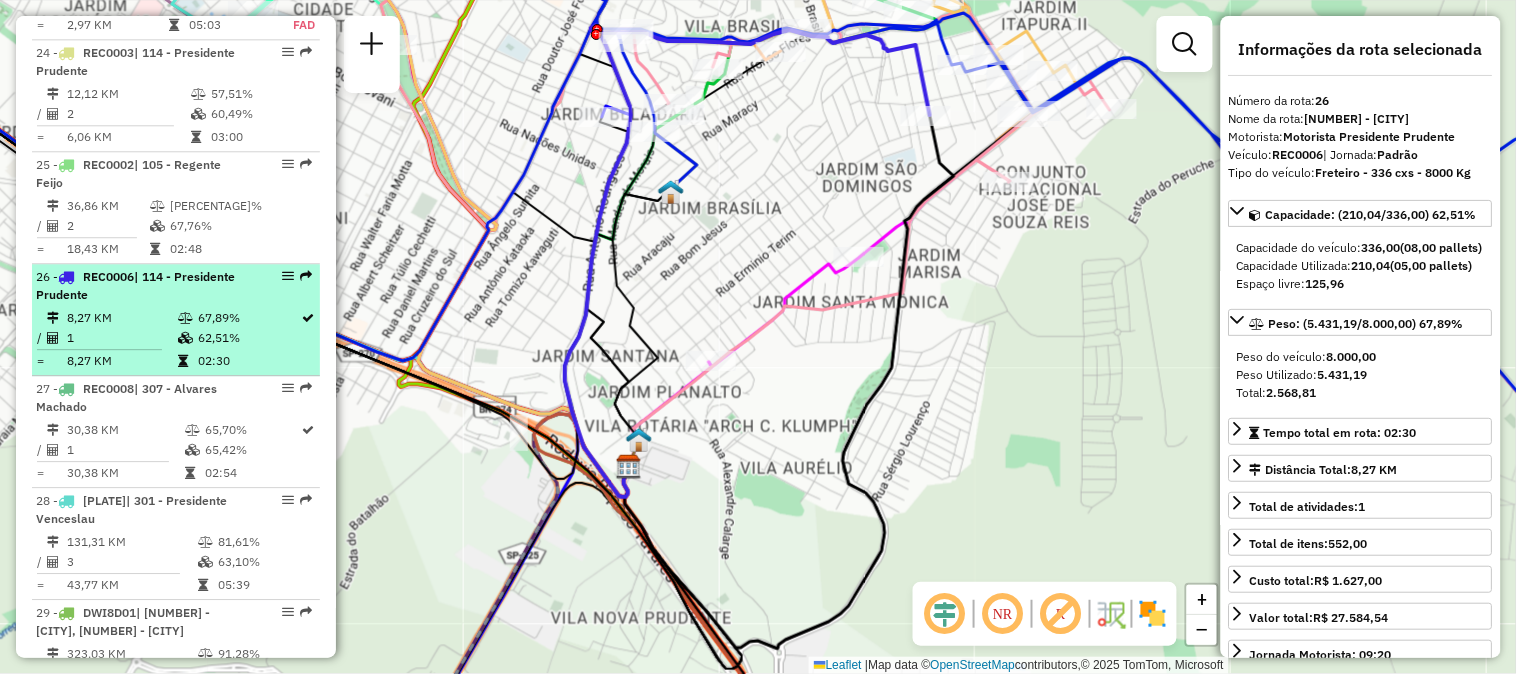 click at bounding box center [288, 276] 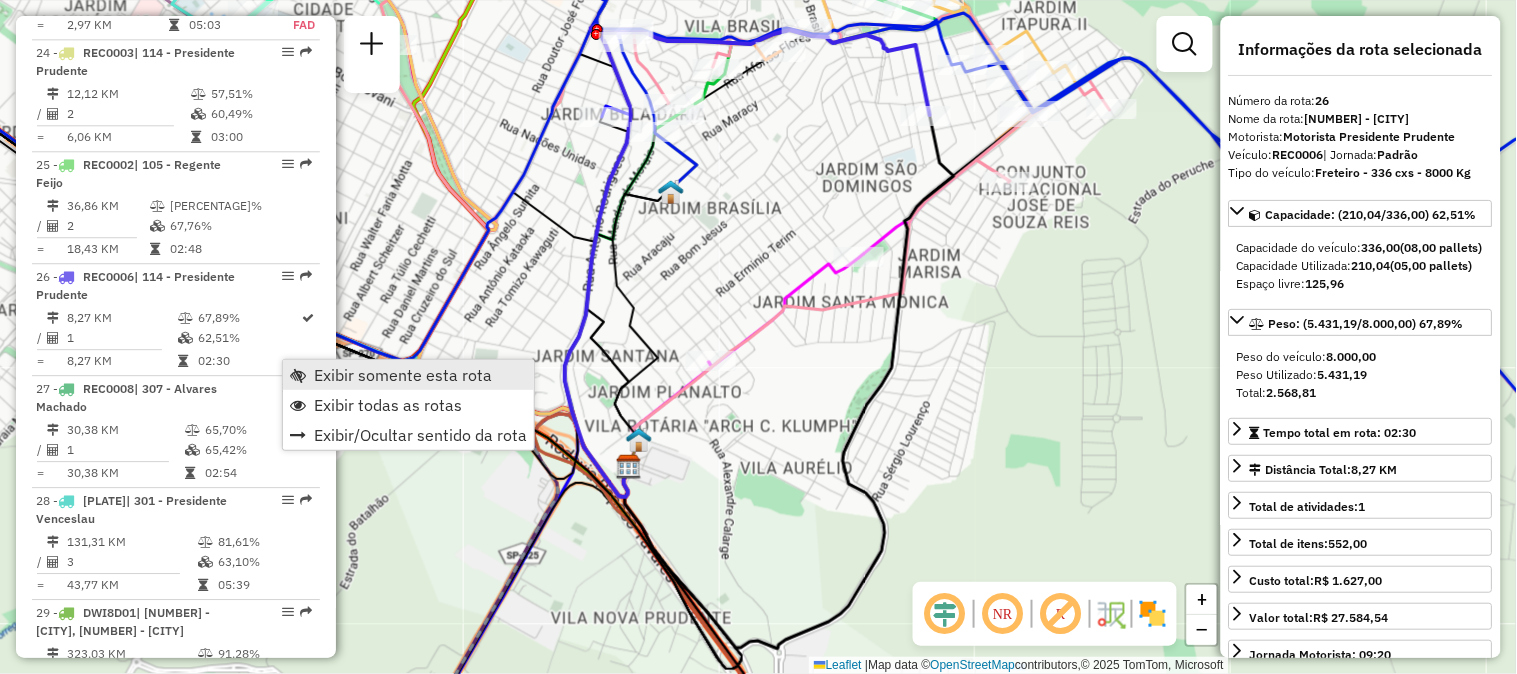 click on "Exibir somente esta rota" at bounding box center (403, 375) 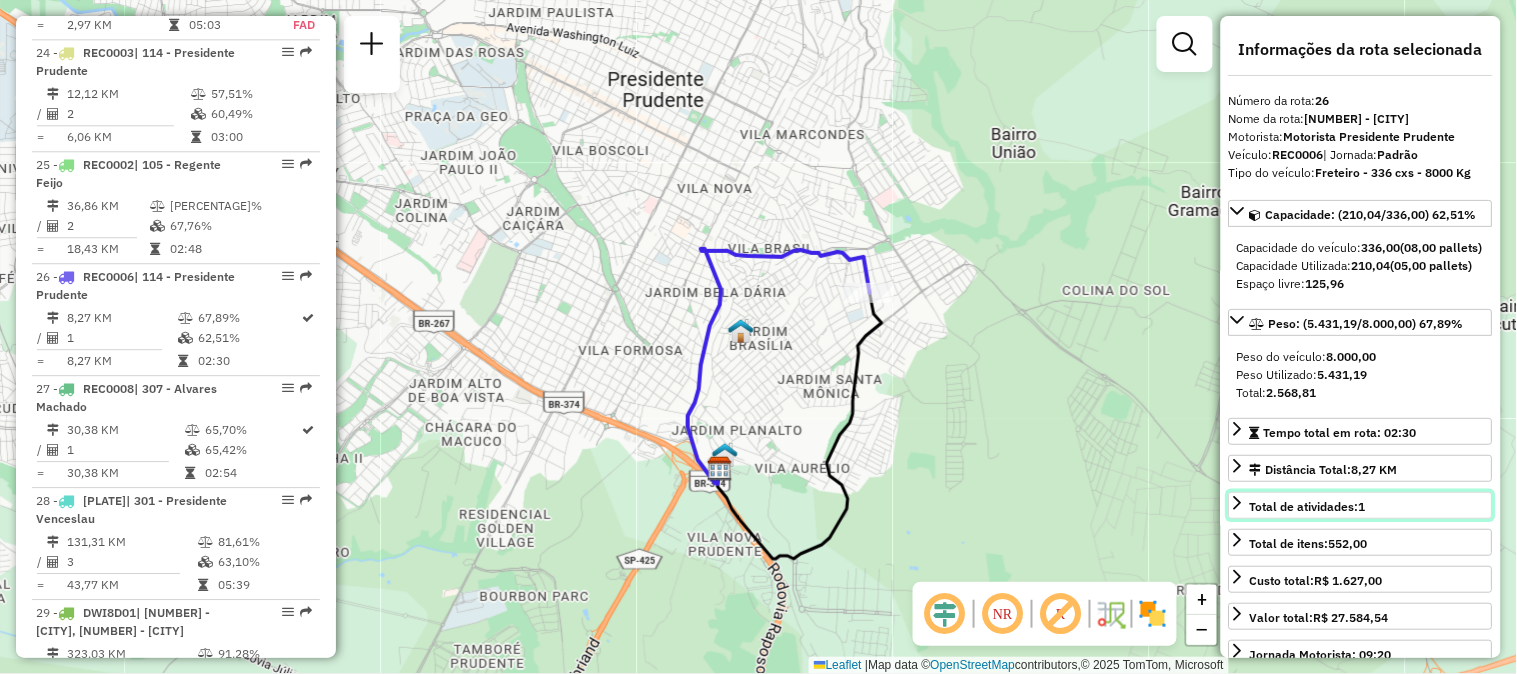 click on "Total de atividades:  1" at bounding box center [1361, 505] 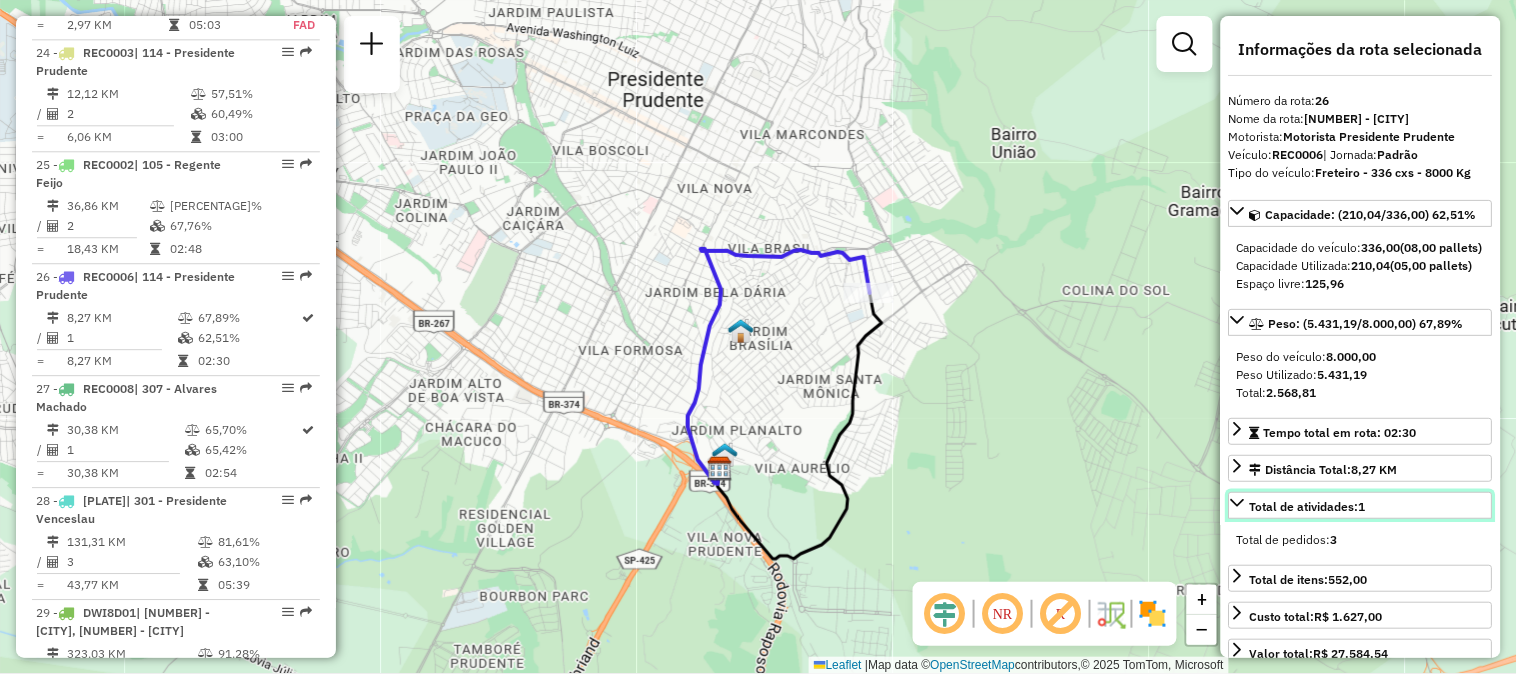 click on "Total de atividades:  1" at bounding box center (1308, 506) 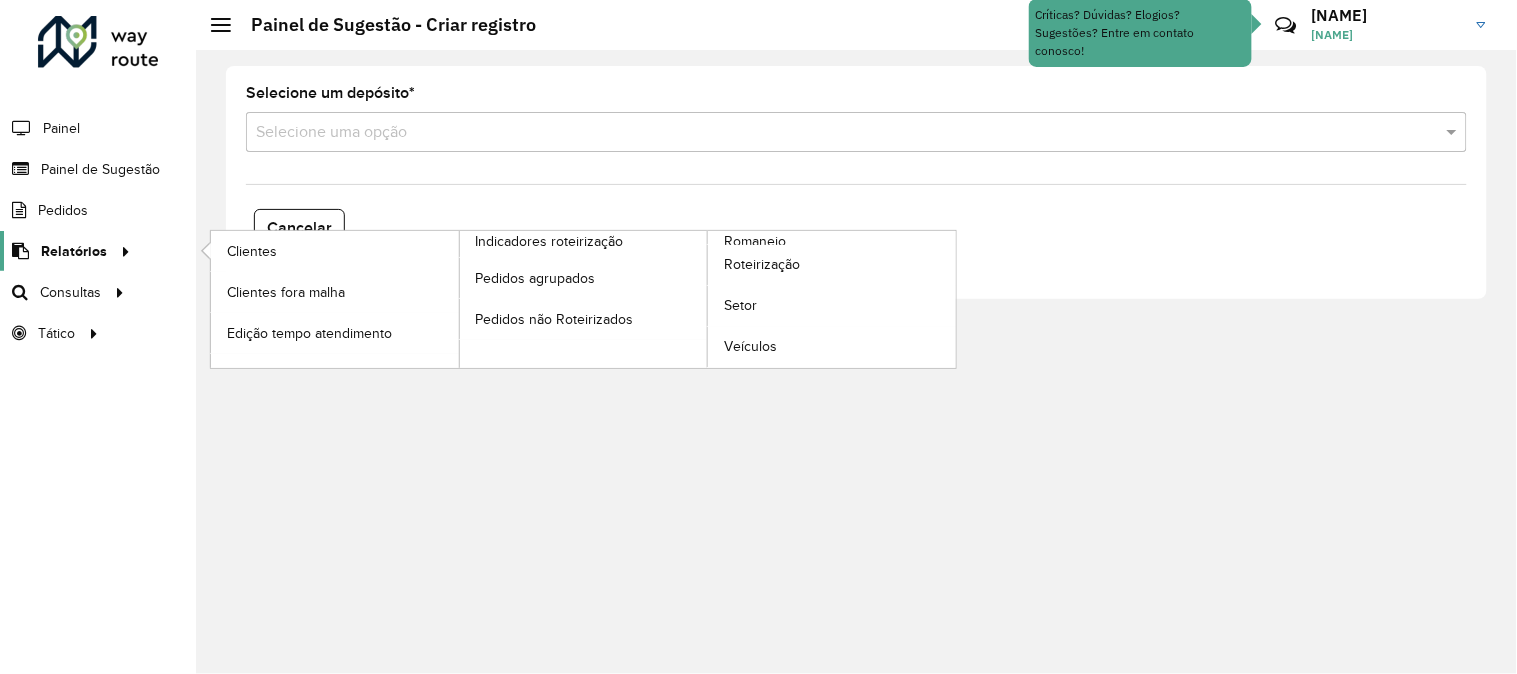 click on "Relatórios" 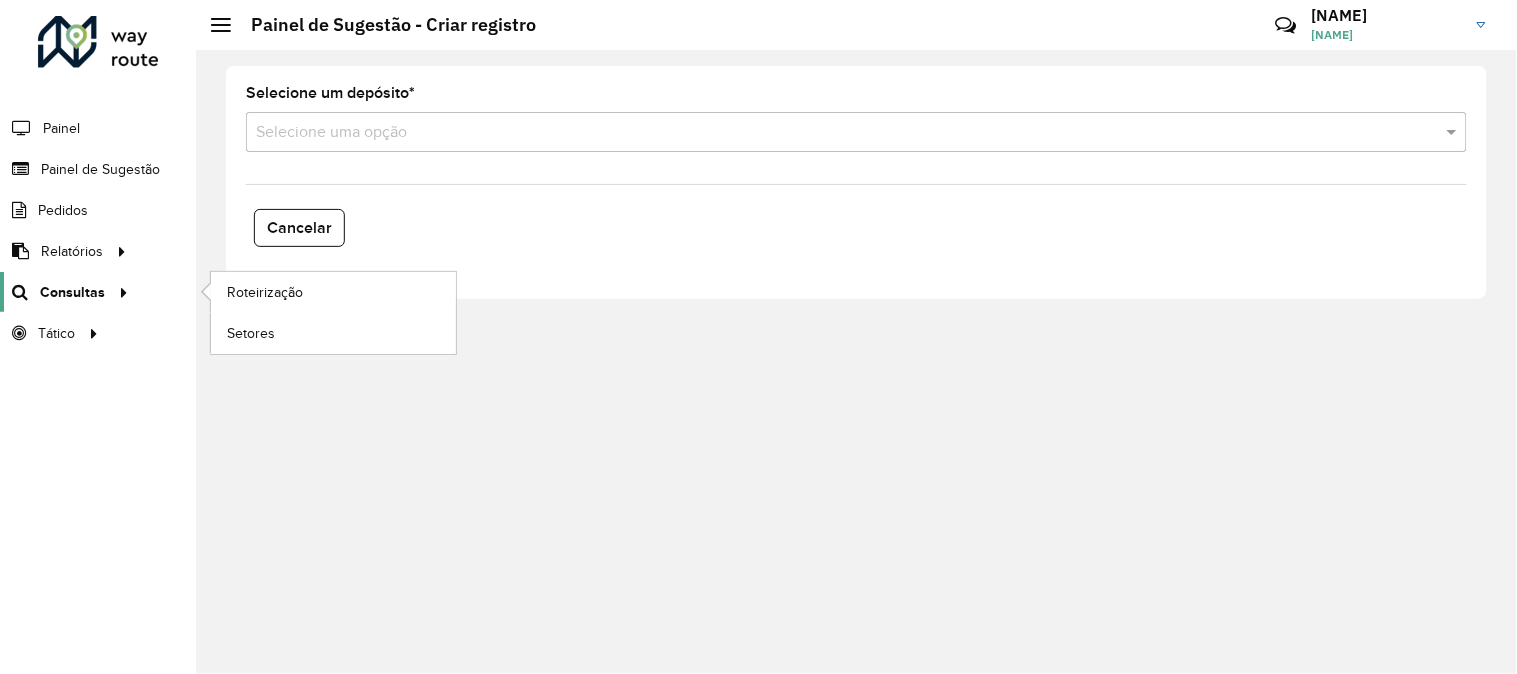 click on "Consultas" 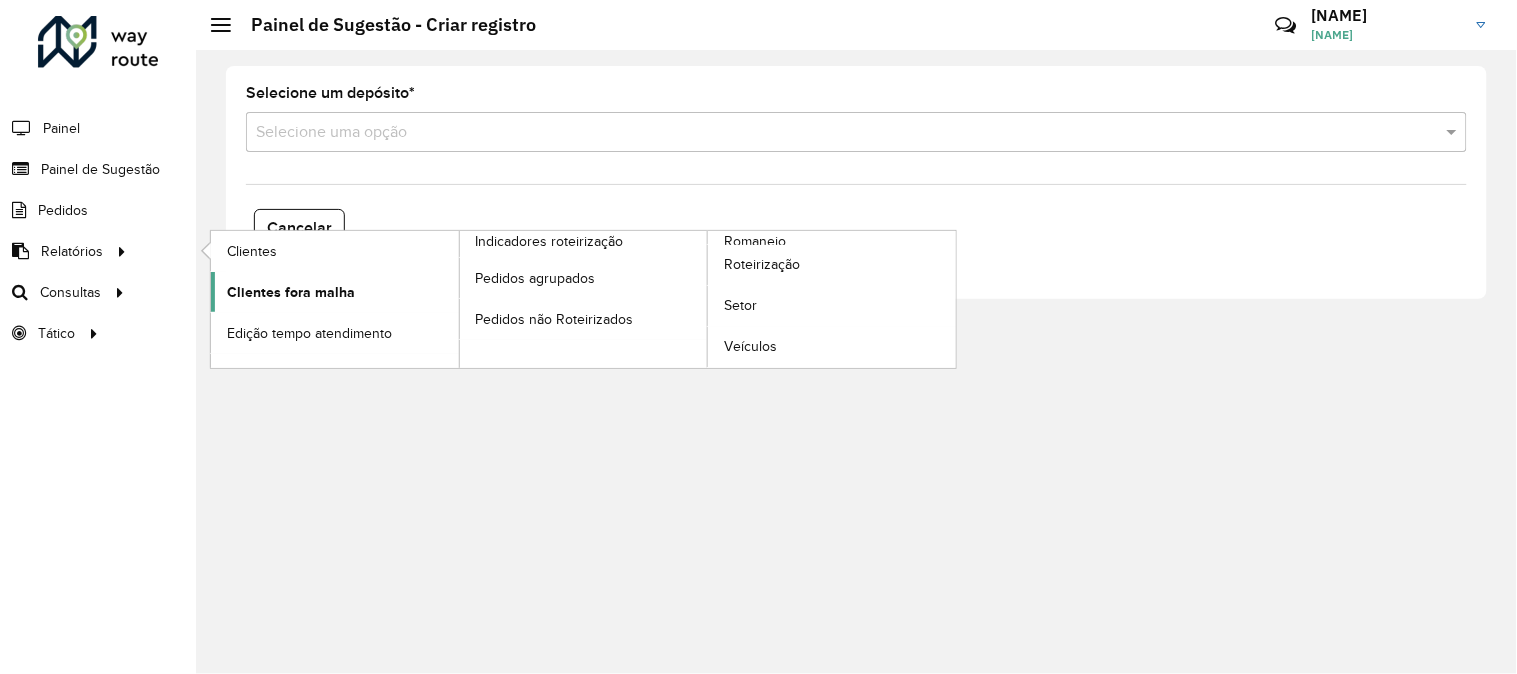 click on "Clientes fora malha" 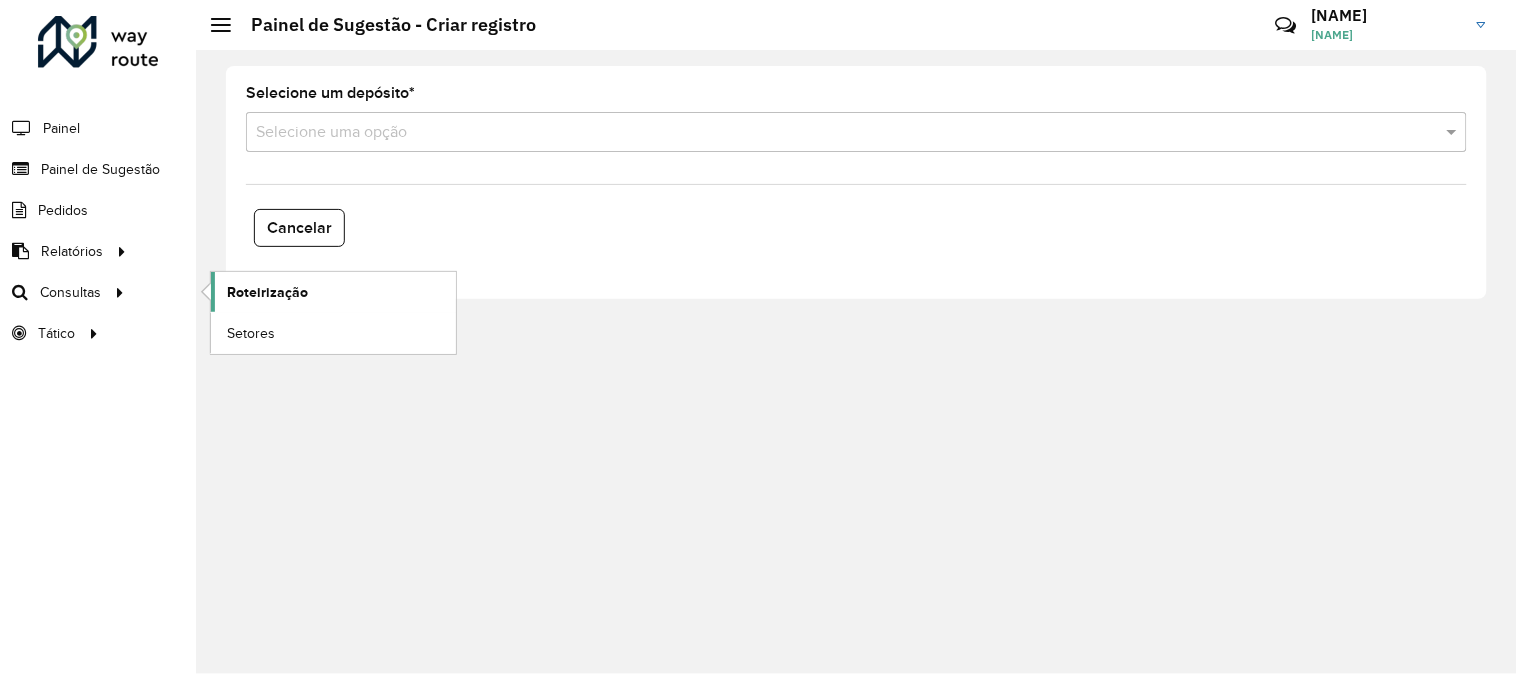 click on "Roteirização" 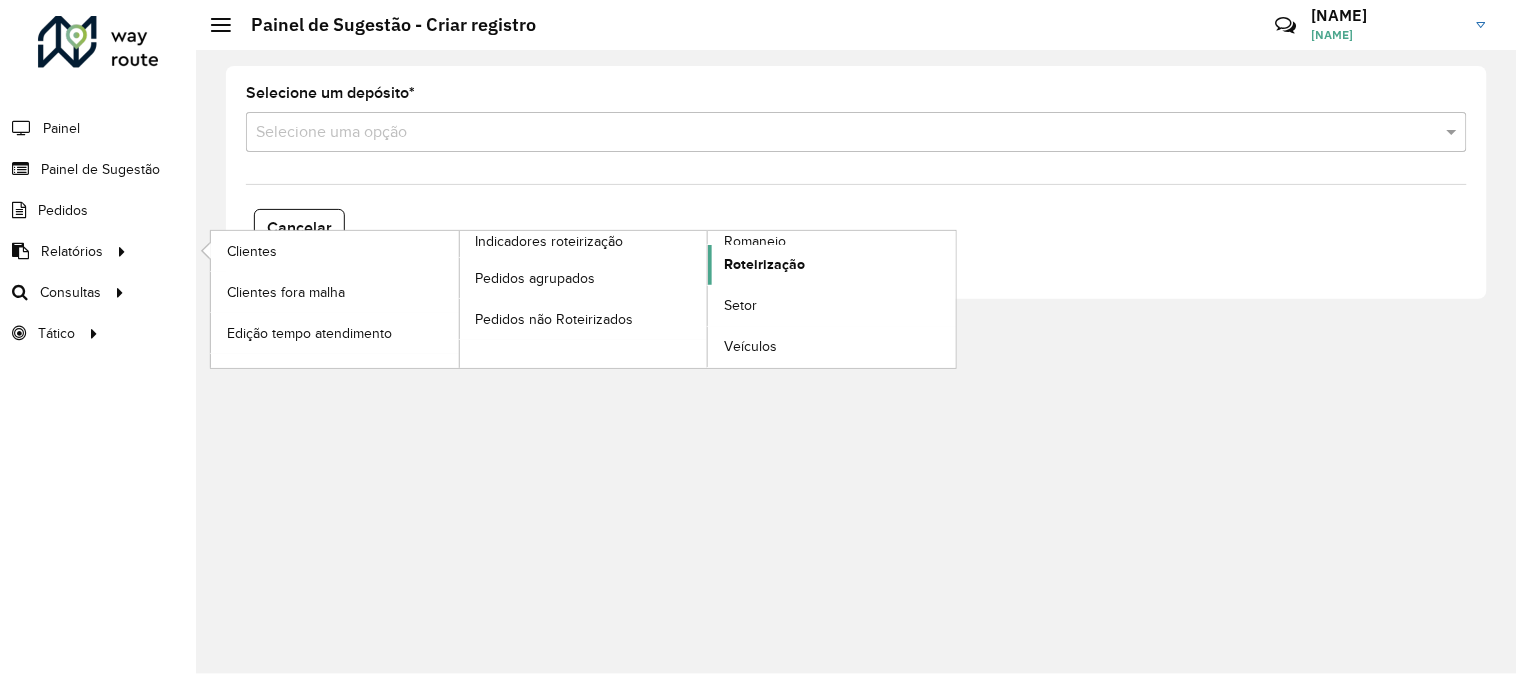 click on "Roteirização" 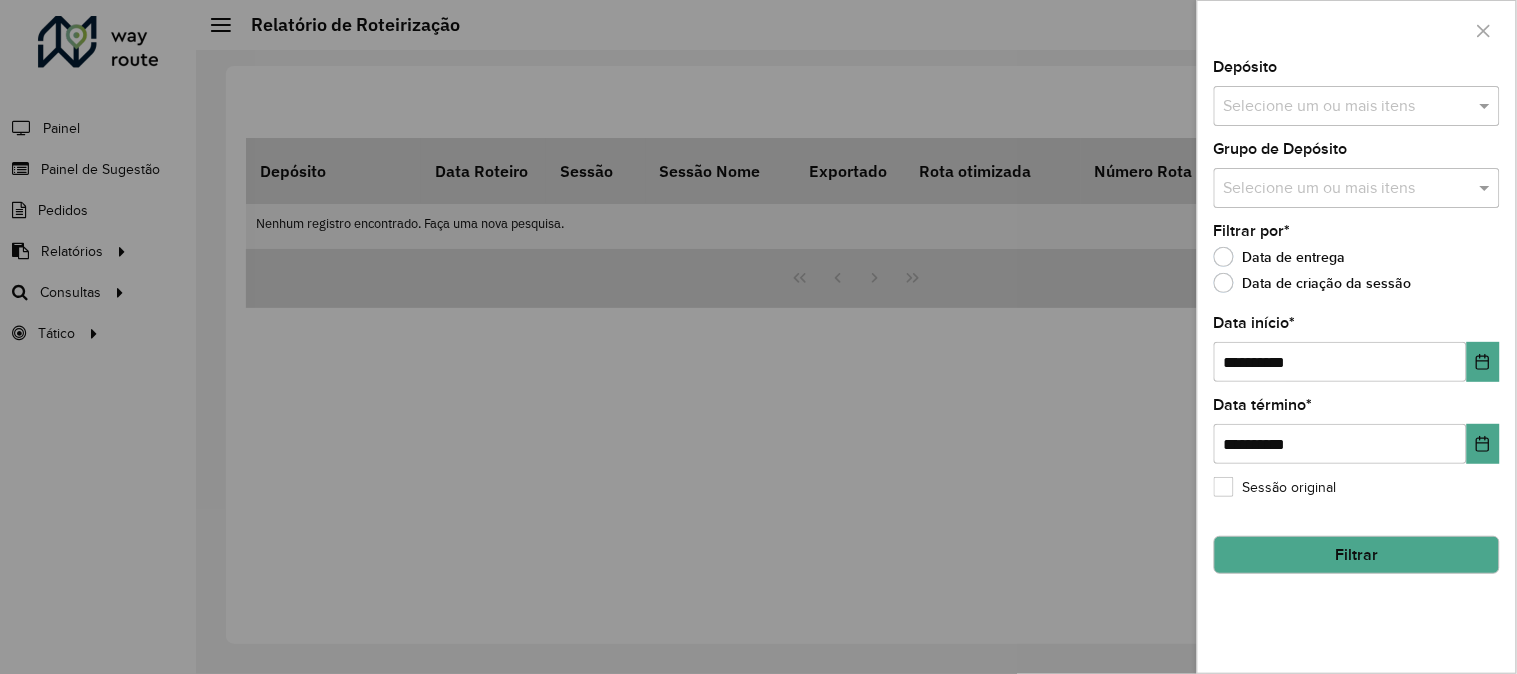 click at bounding box center (1347, 107) 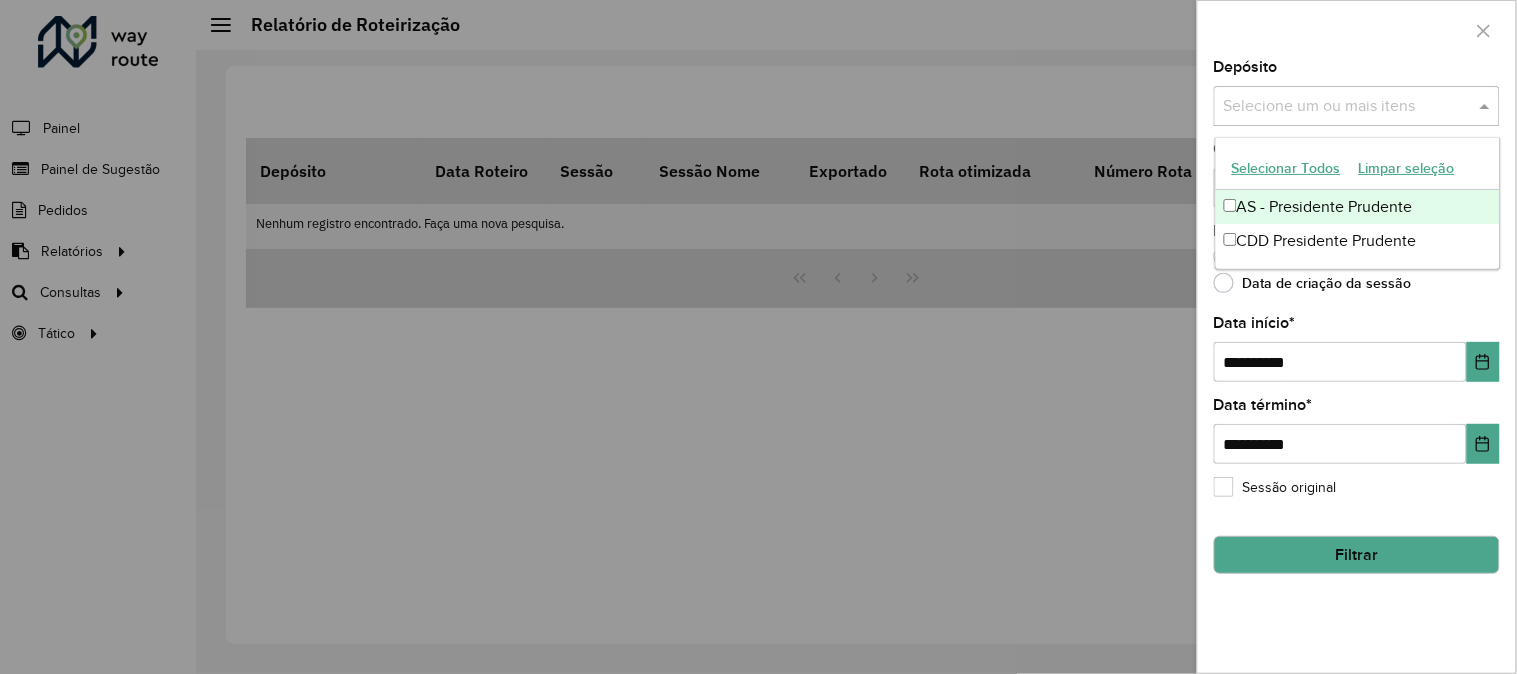 click on "Selecionar Todos" at bounding box center (1286, 168) 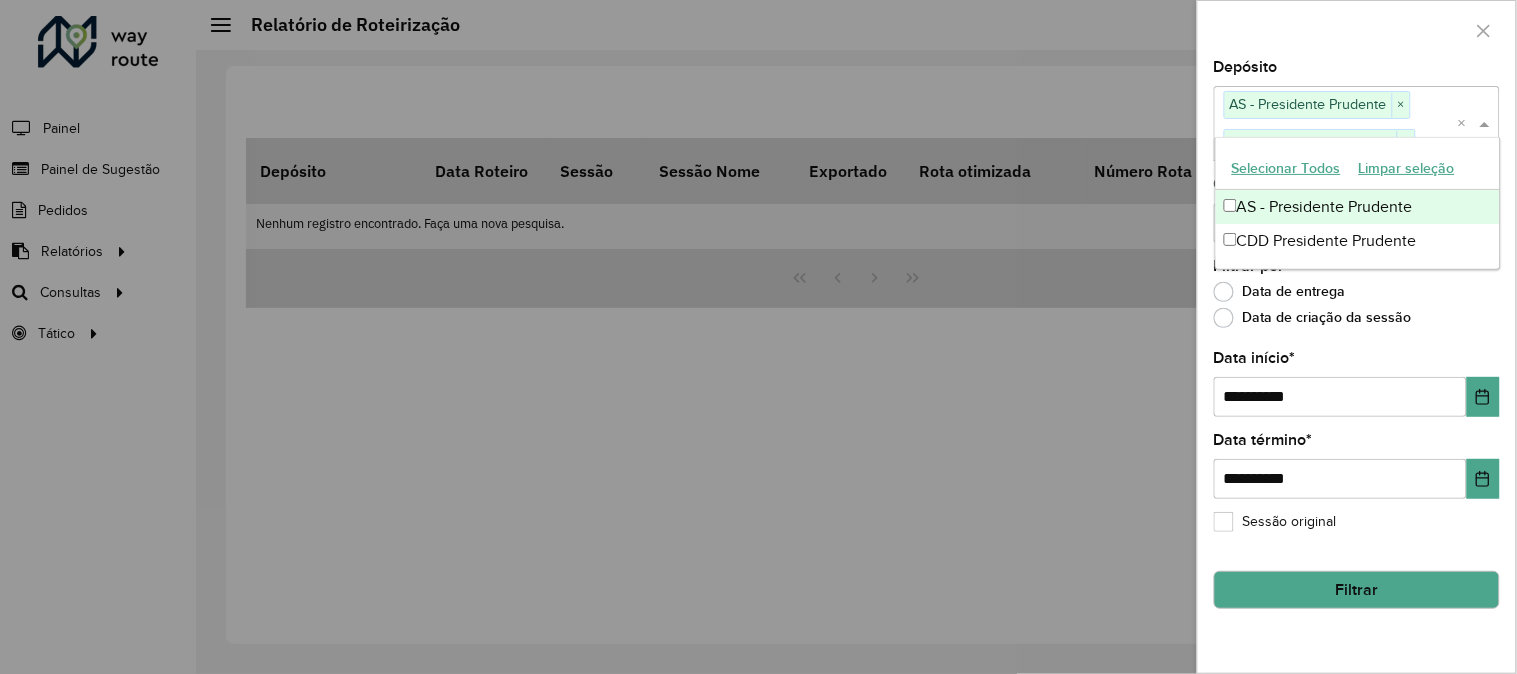 click at bounding box center (758, 337) 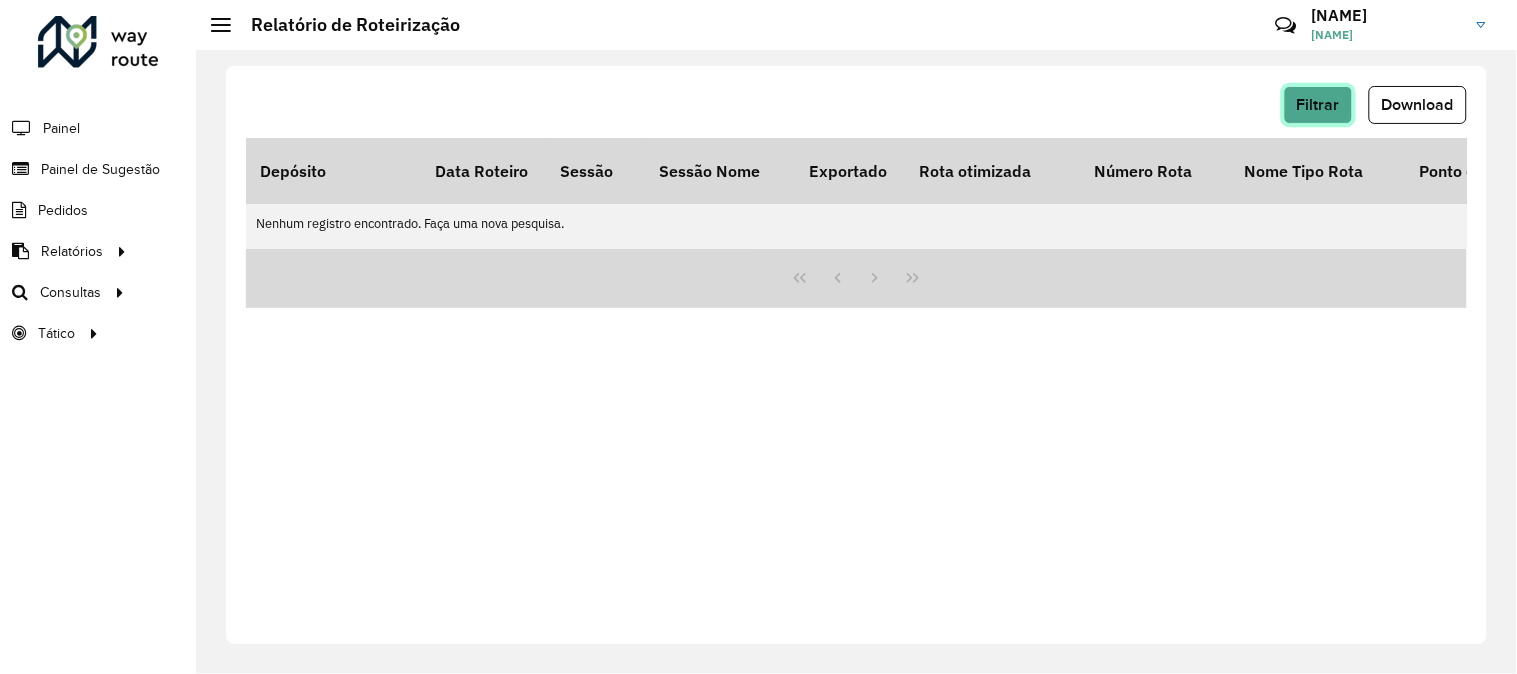 click on "Filtrar" 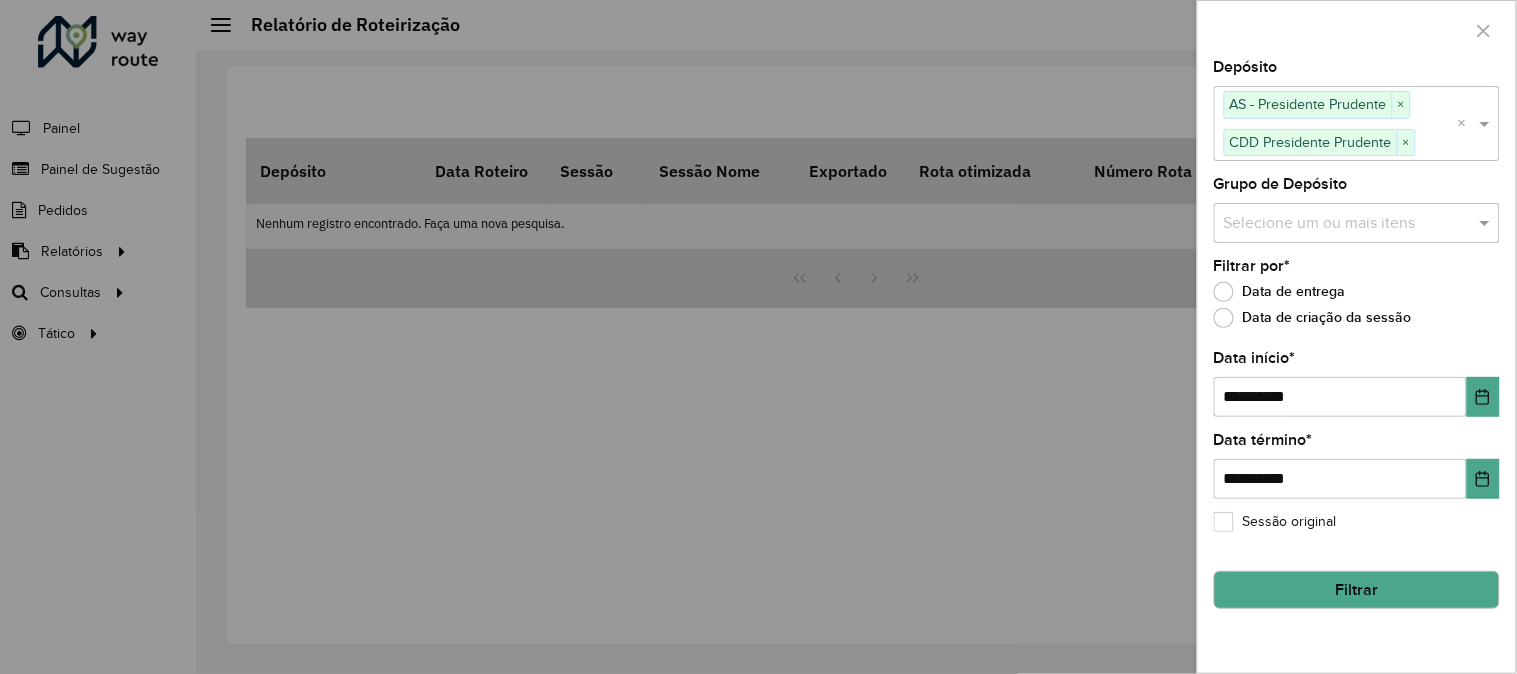 click on "Selecione um ou mais itens" at bounding box center [1357, 223] 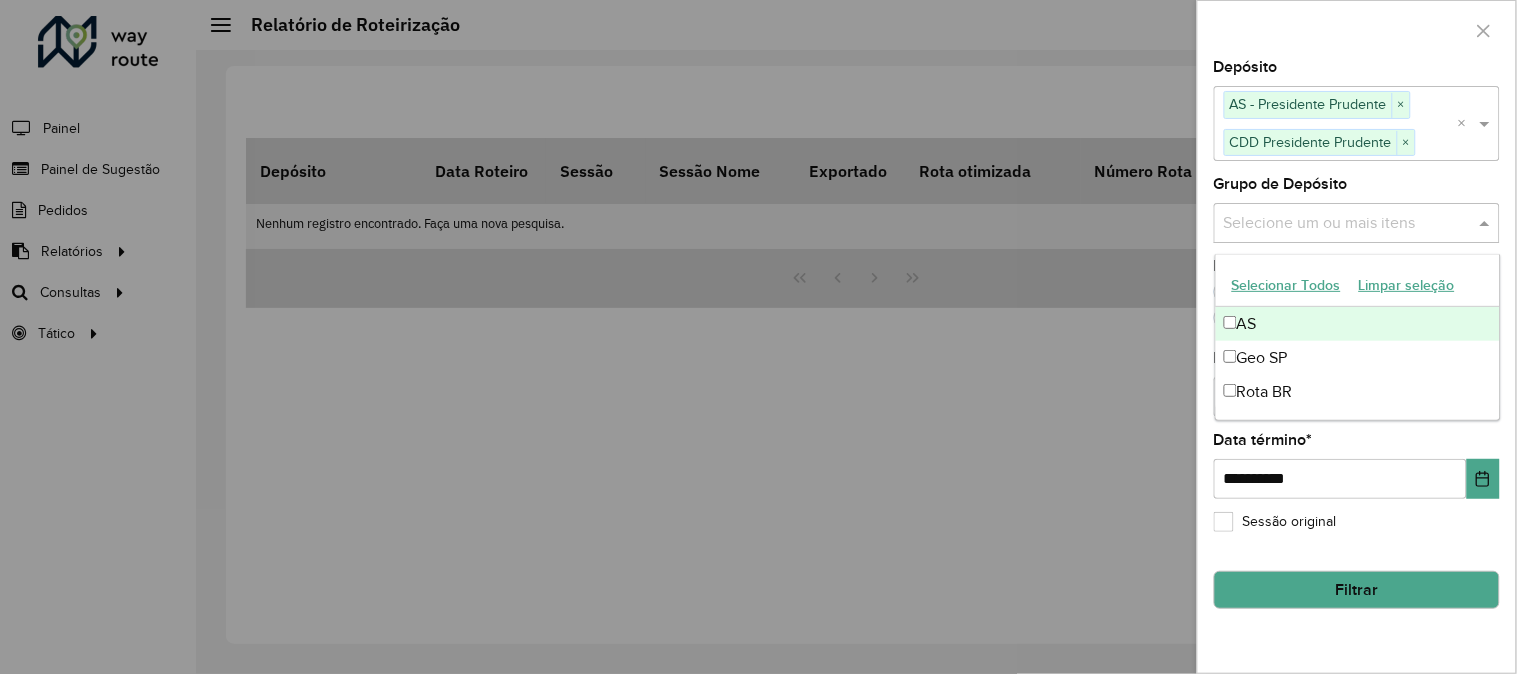 click on "Selecionar Todos" at bounding box center (1286, 285) 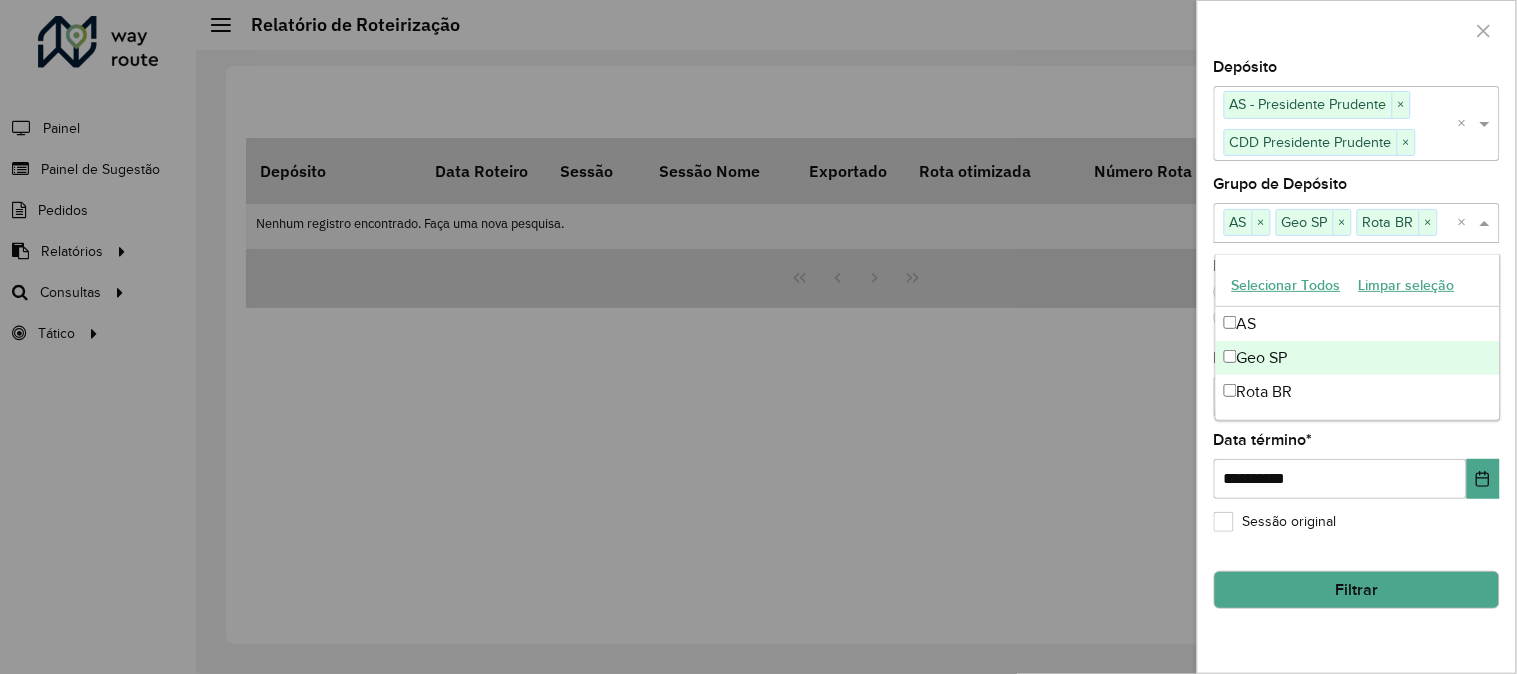 click on "**********" 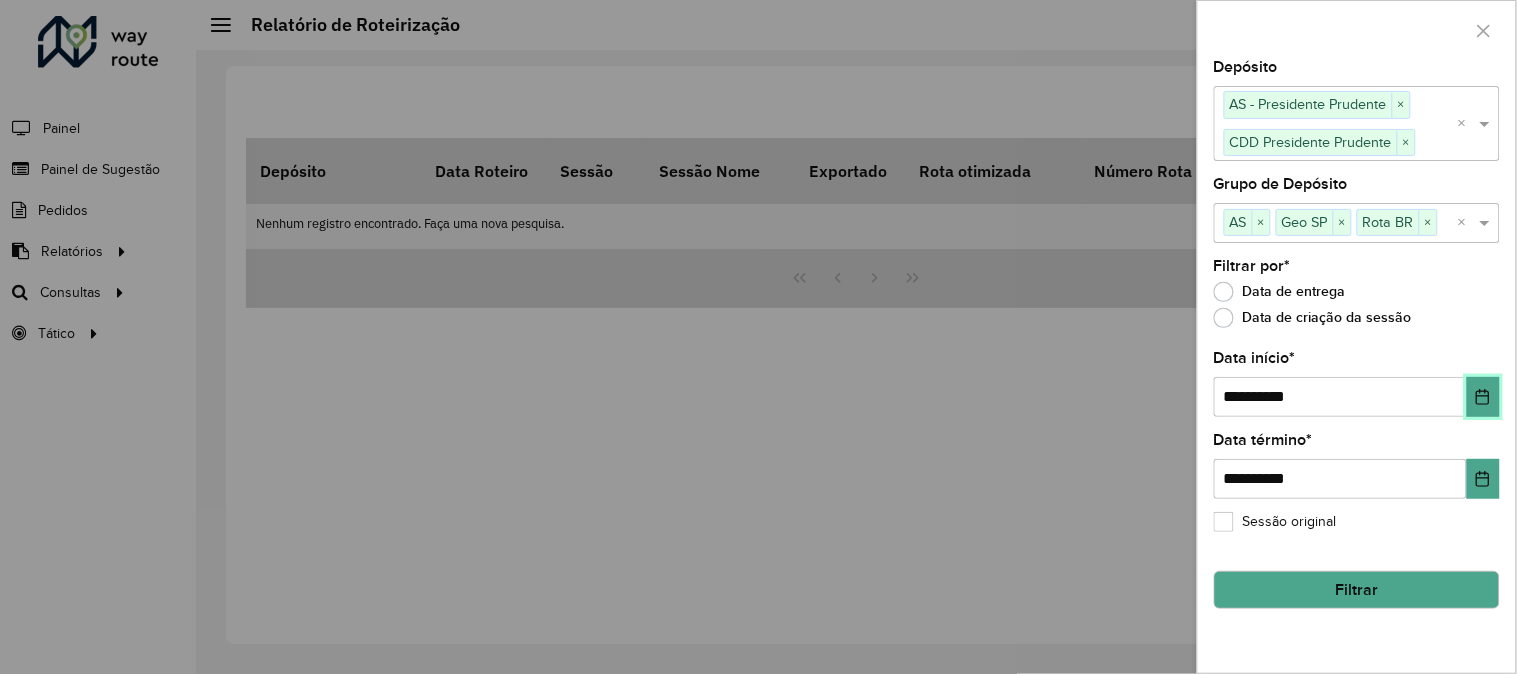 click 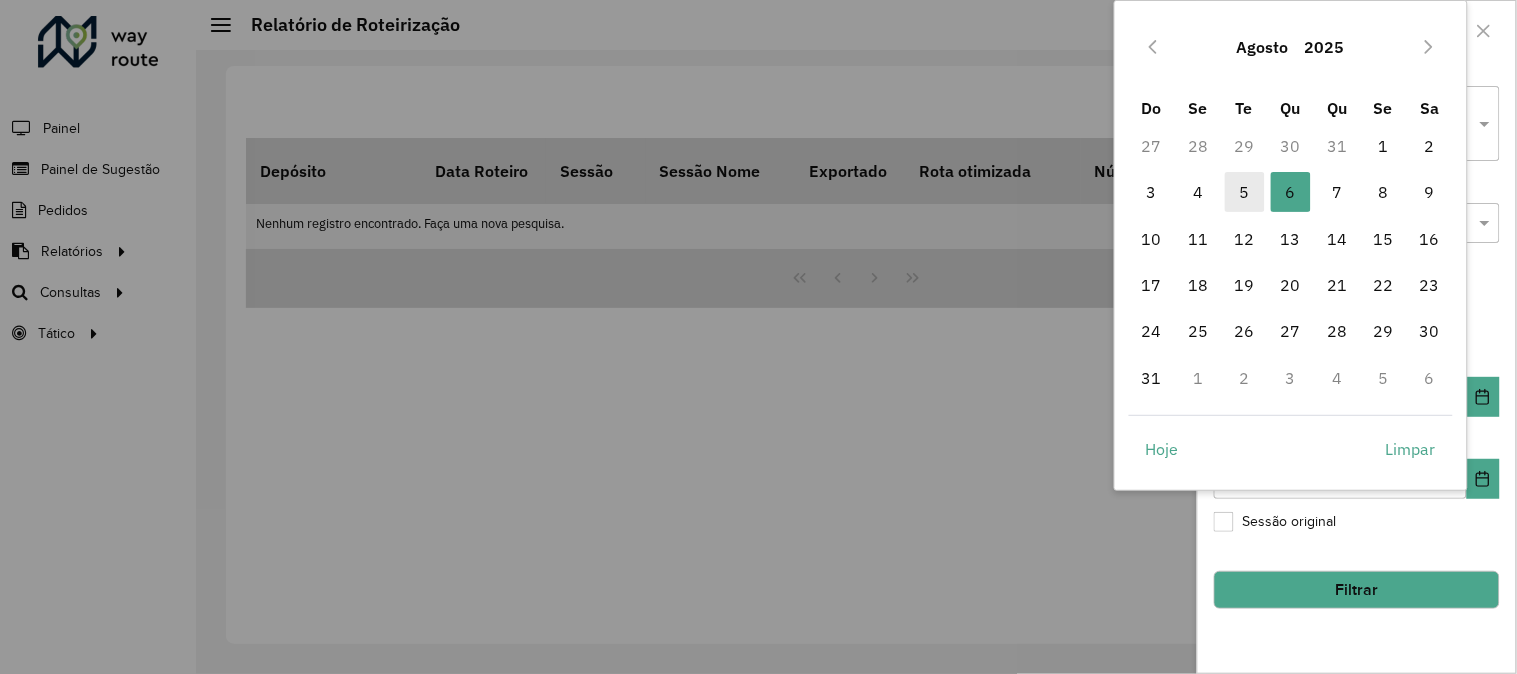 click on "5" at bounding box center [1245, 192] 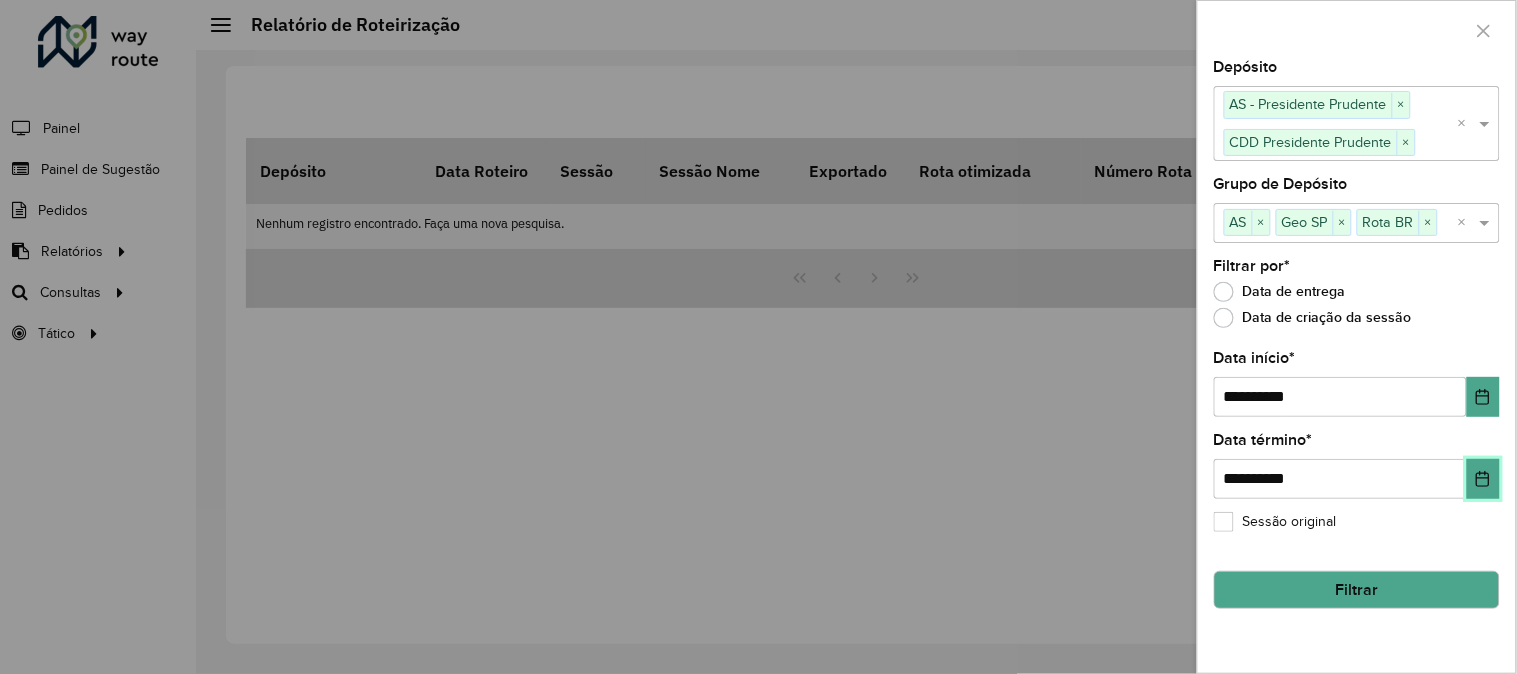 click 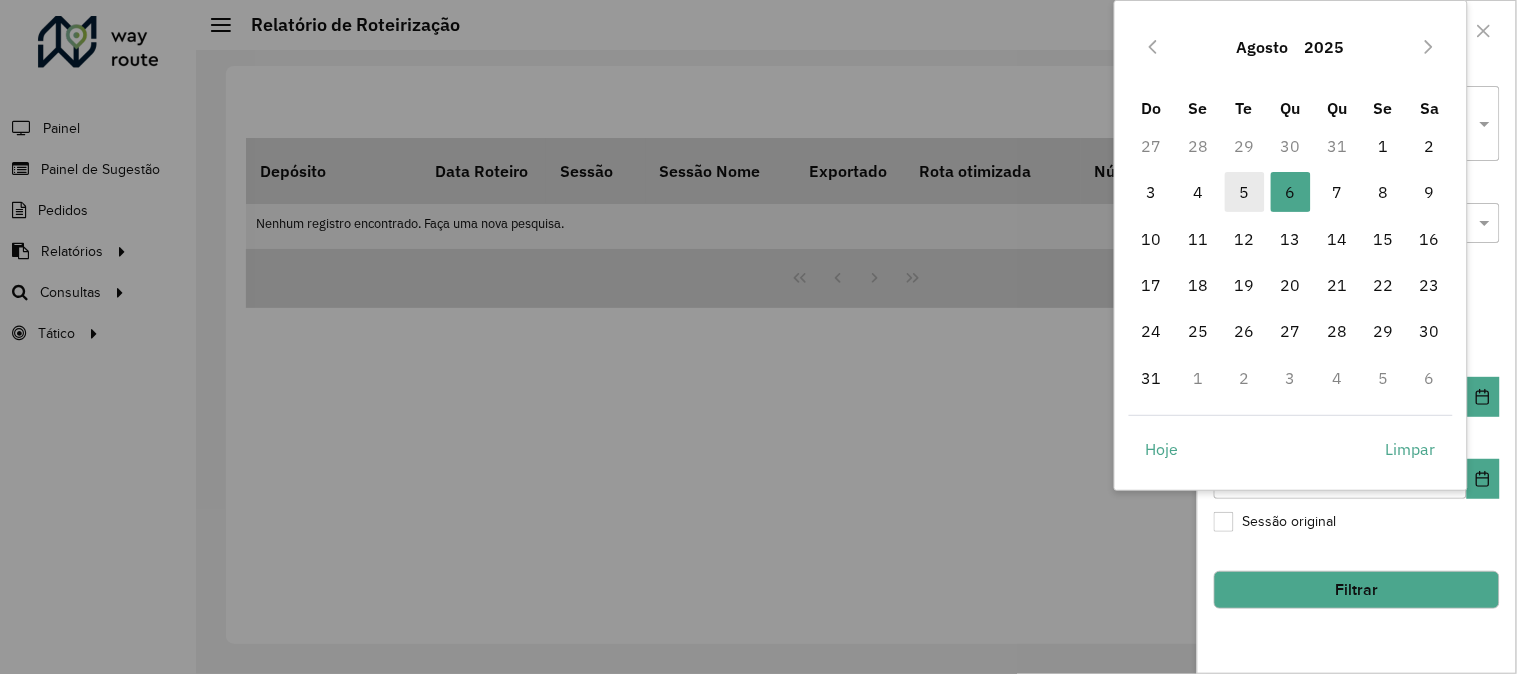 click on "5" at bounding box center (1245, 192) 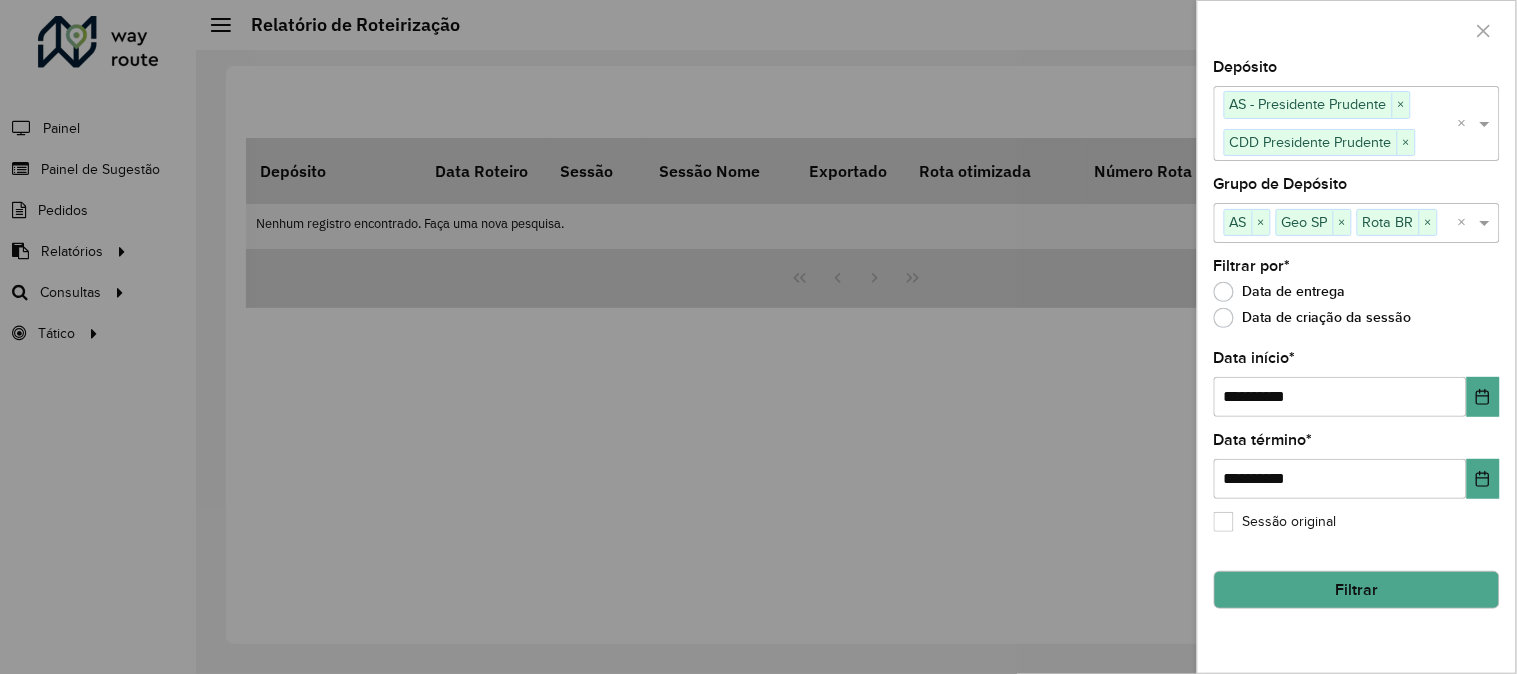 click on "Filtrar" 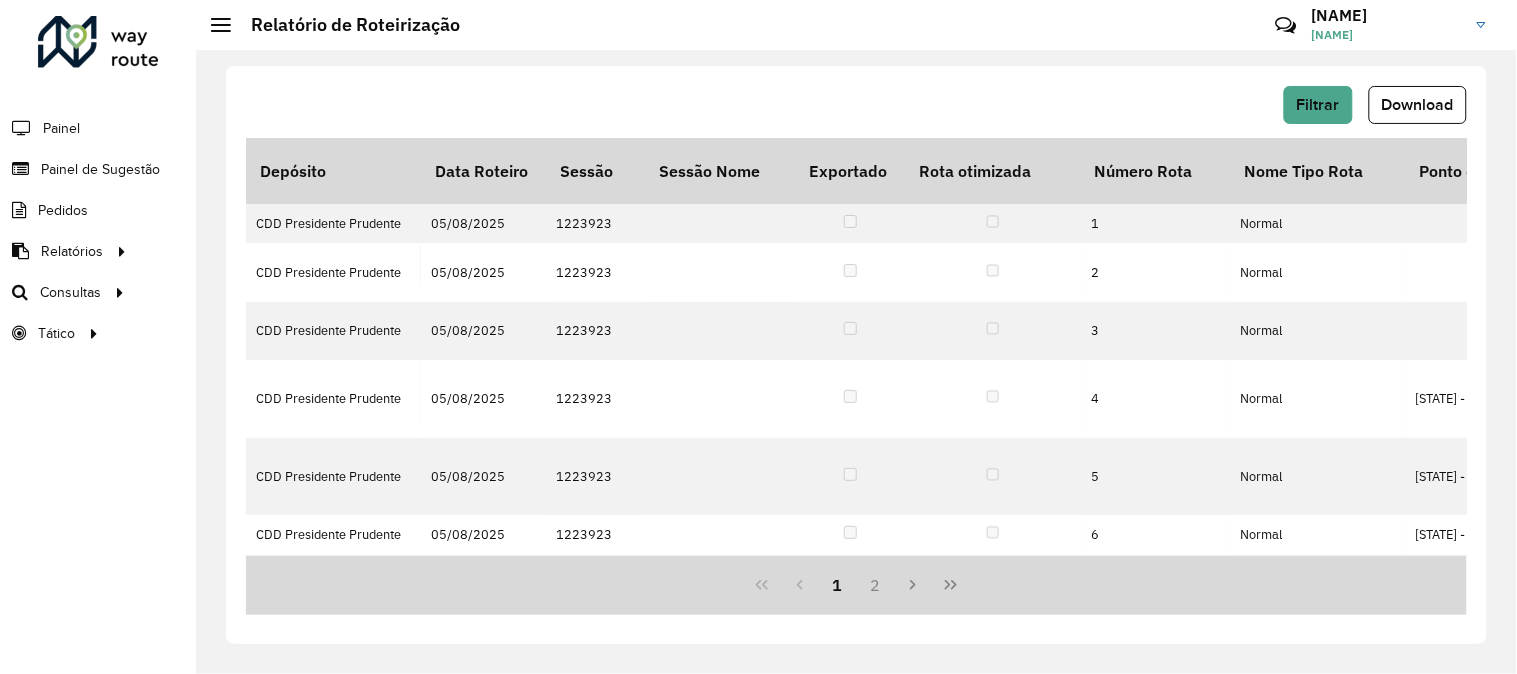 click on "Download" 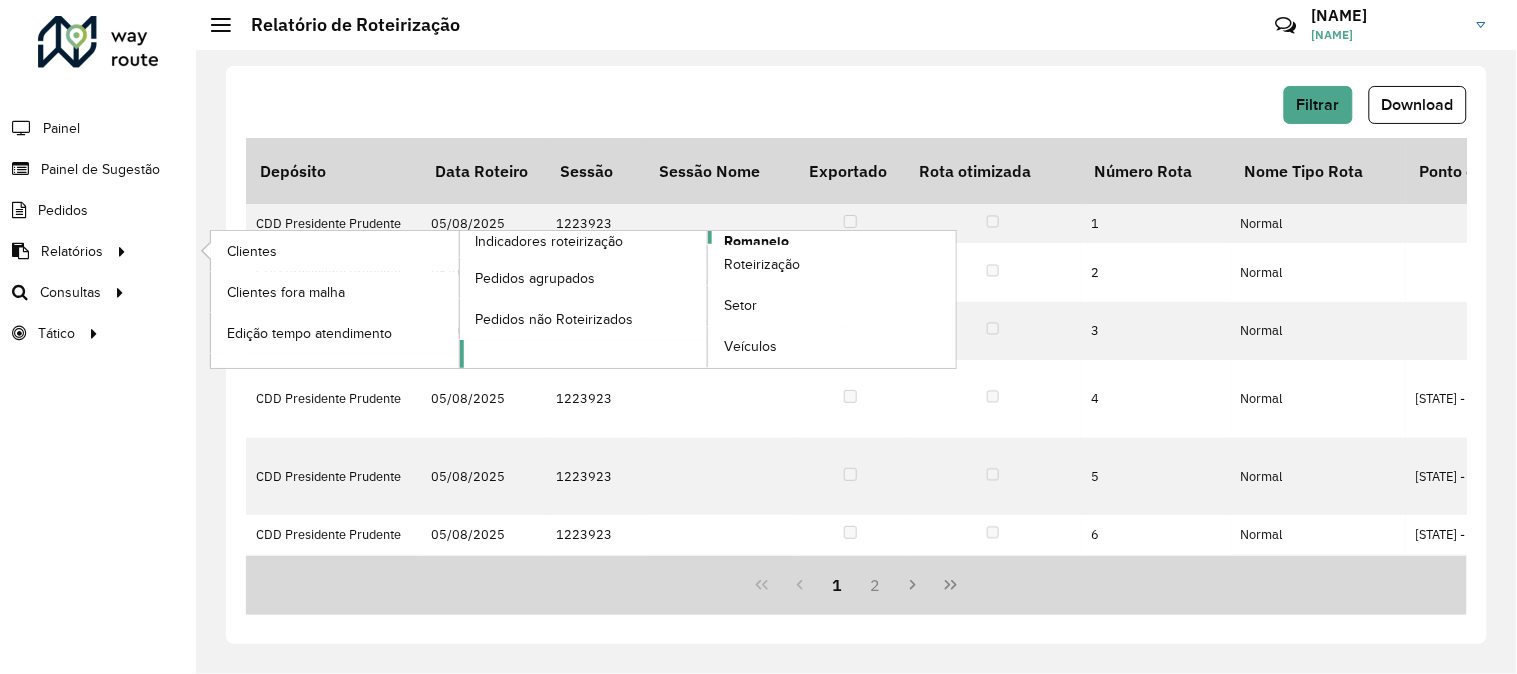 click on "Romaneio" 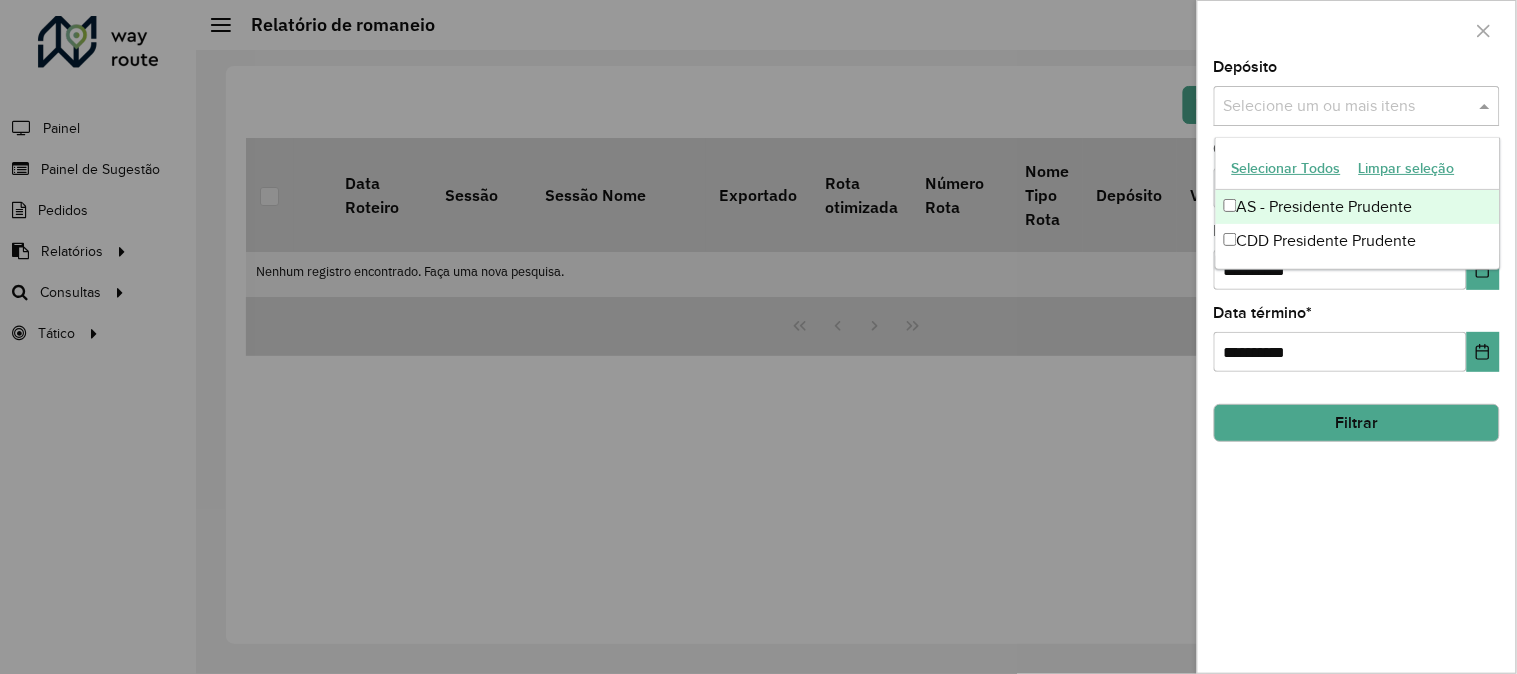 click at bounding box center (1347, 107) 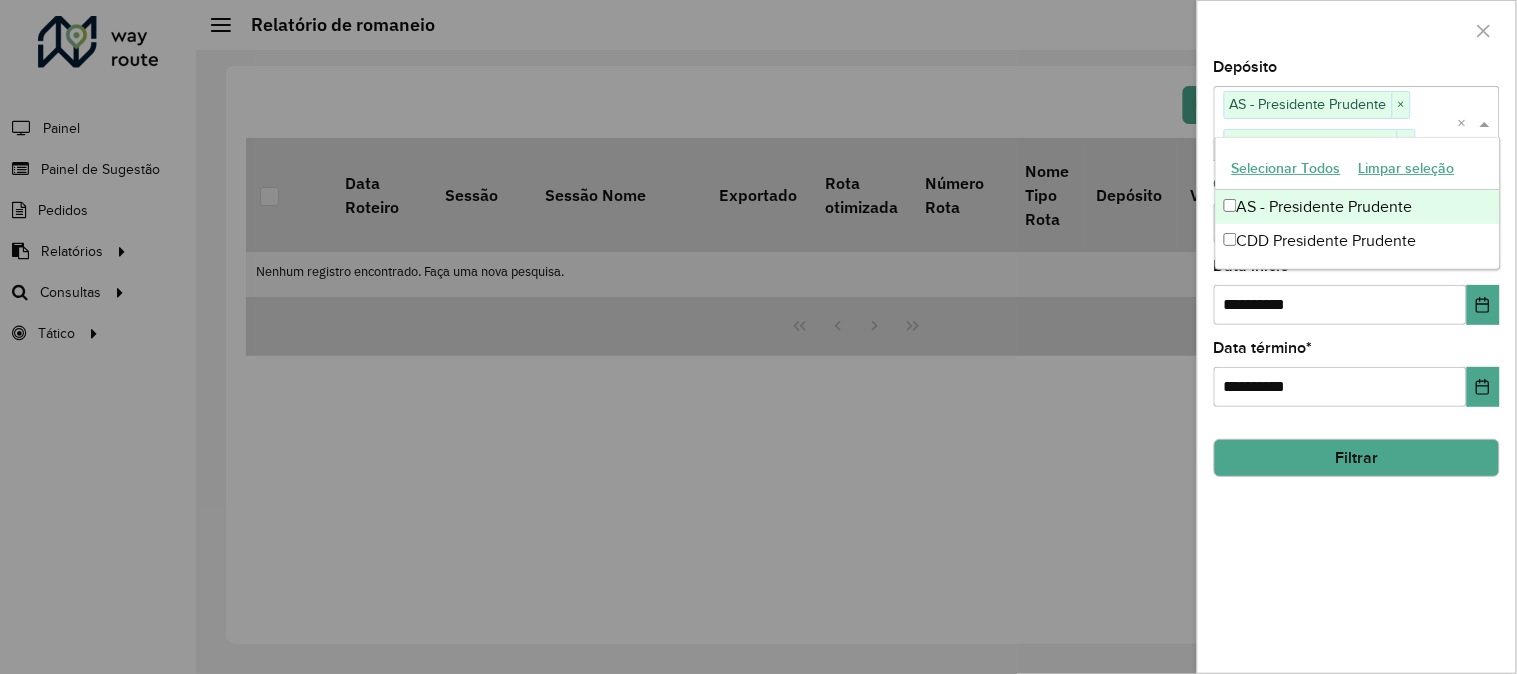 click on "**********" 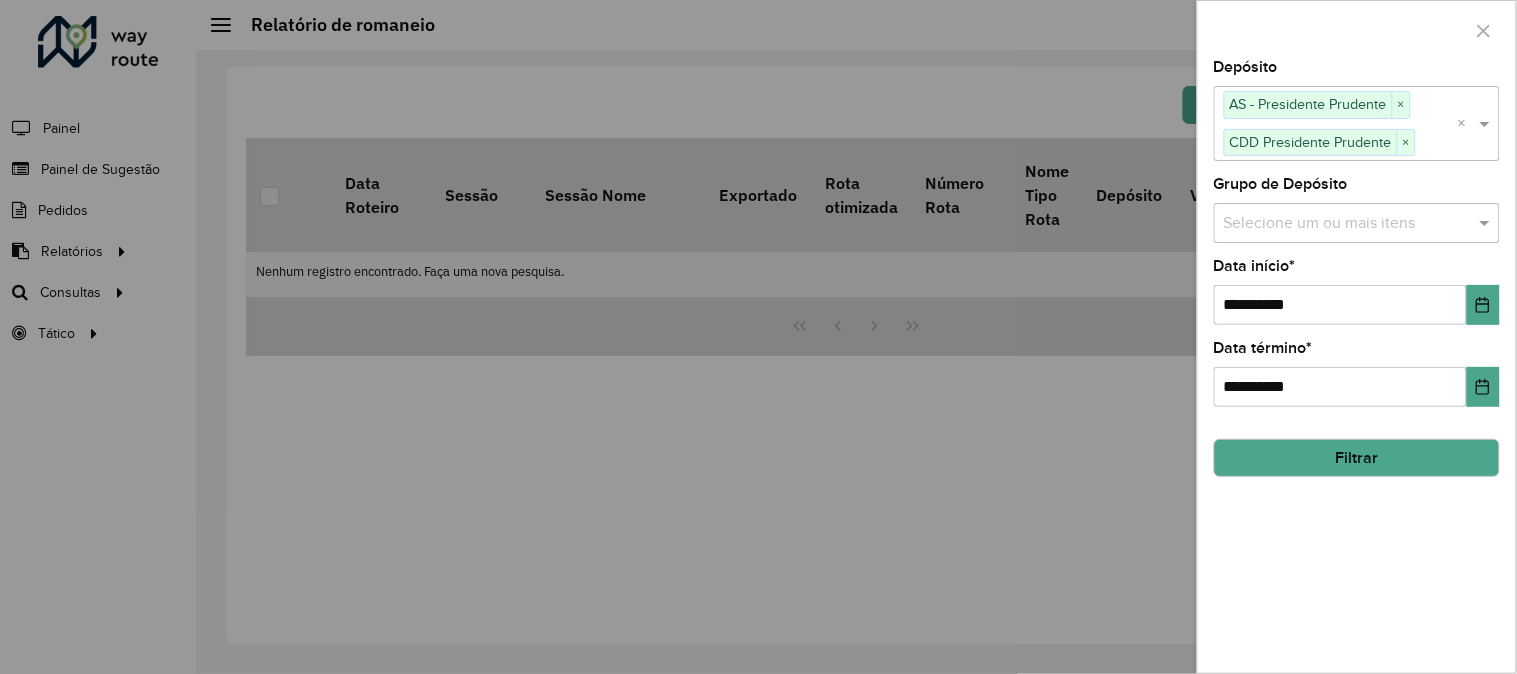click at bounding box center (1347, 223) 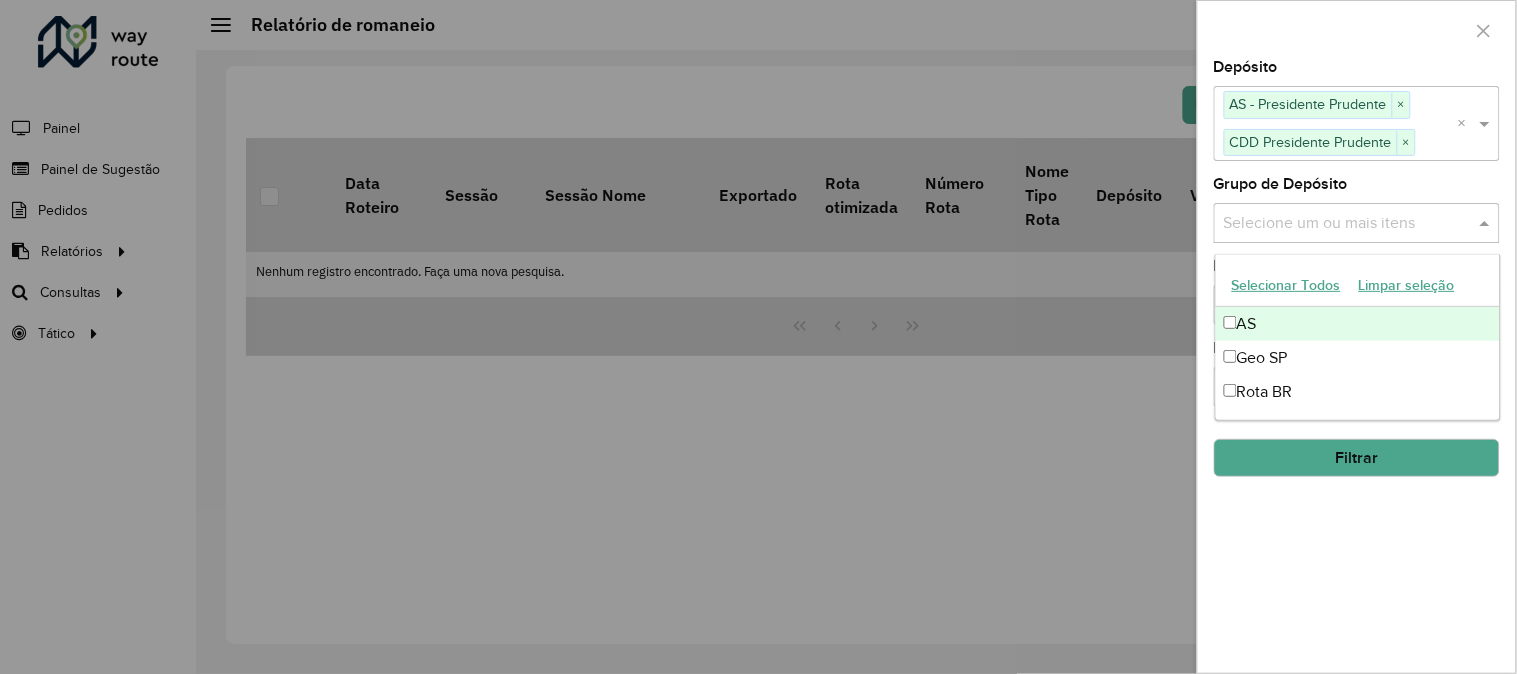 click on "Selecionar Todos" at bounding box center (1286, 285) 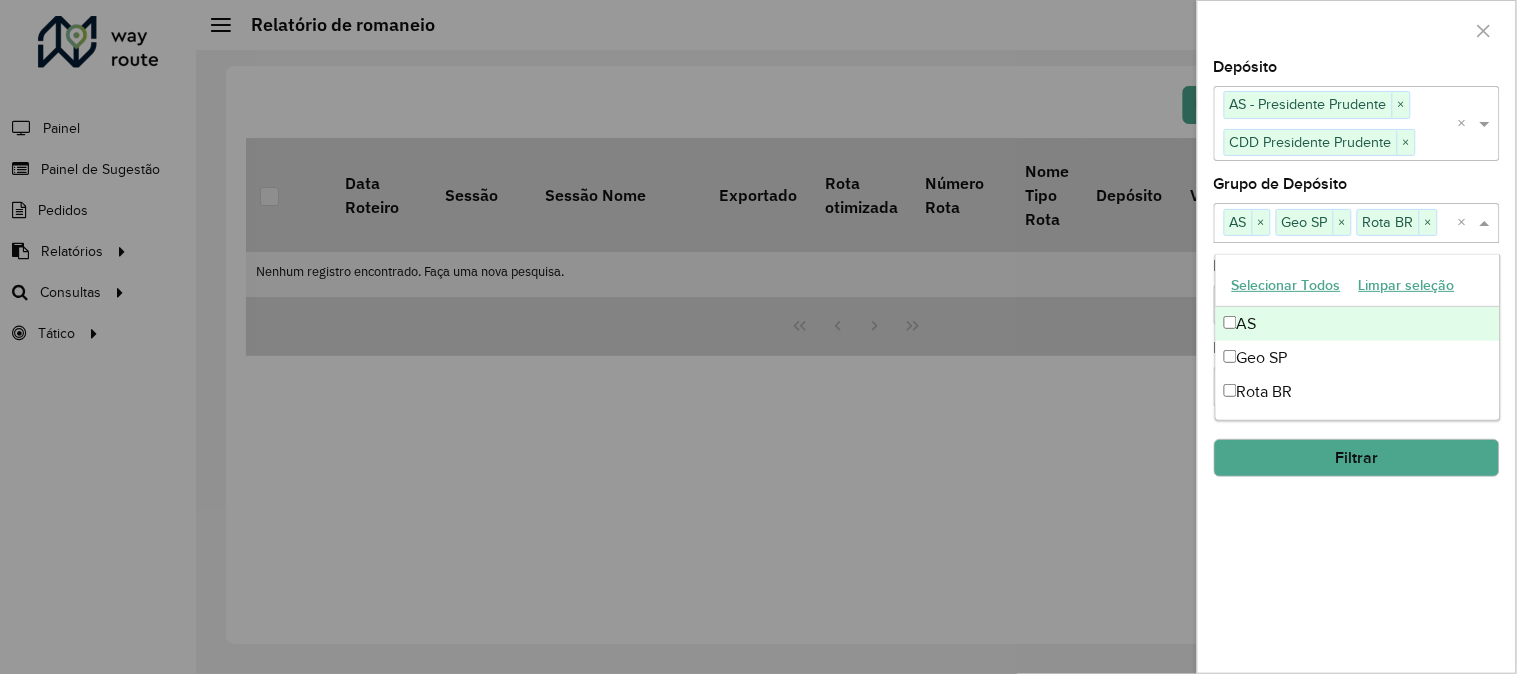 click on "**********" 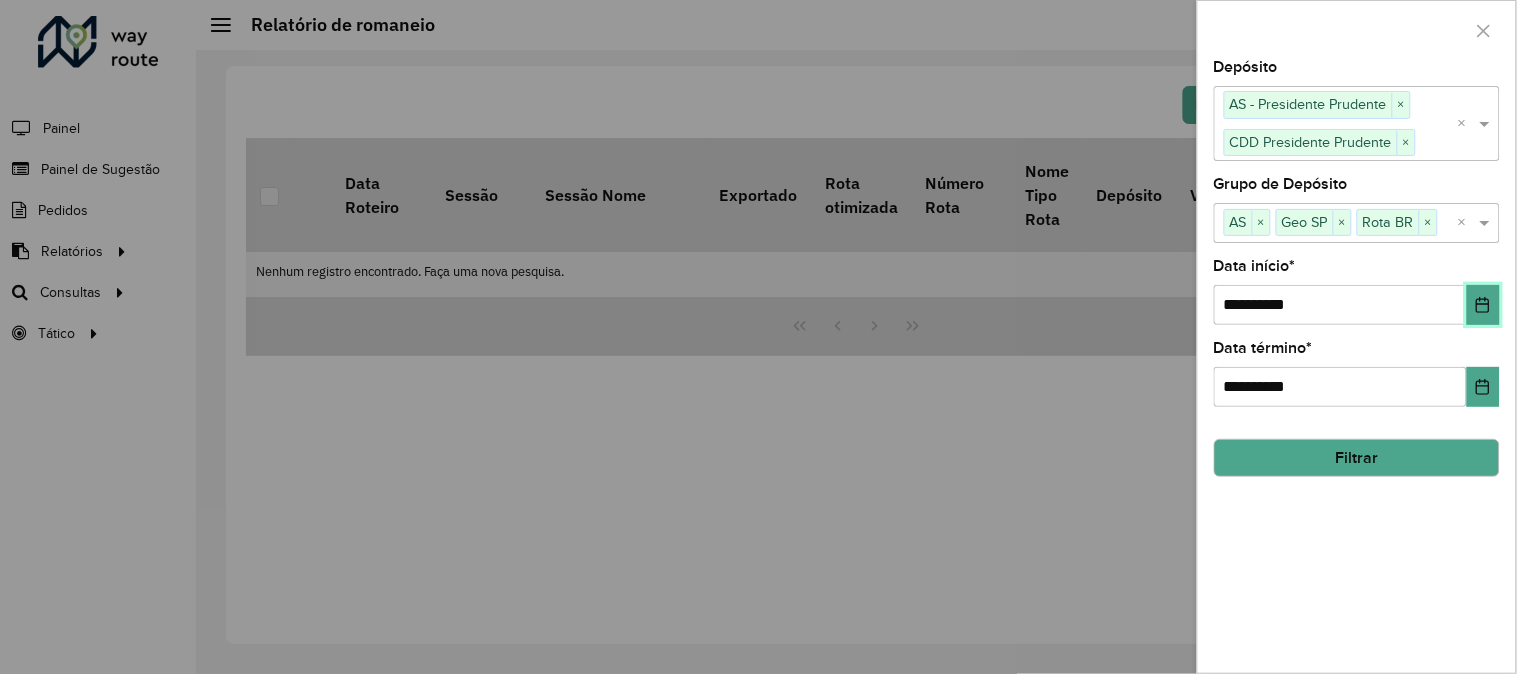 click 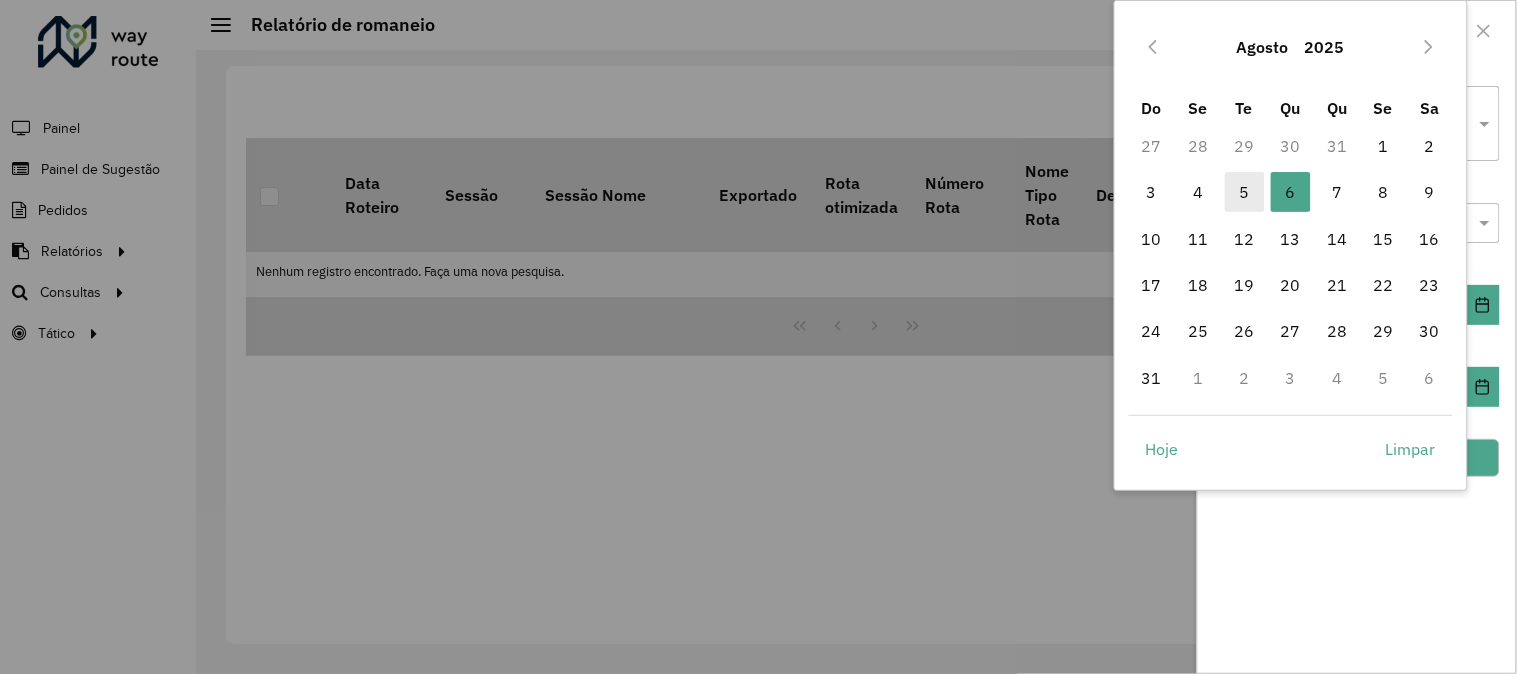 click on "5" at bounding box center [1245, 192] 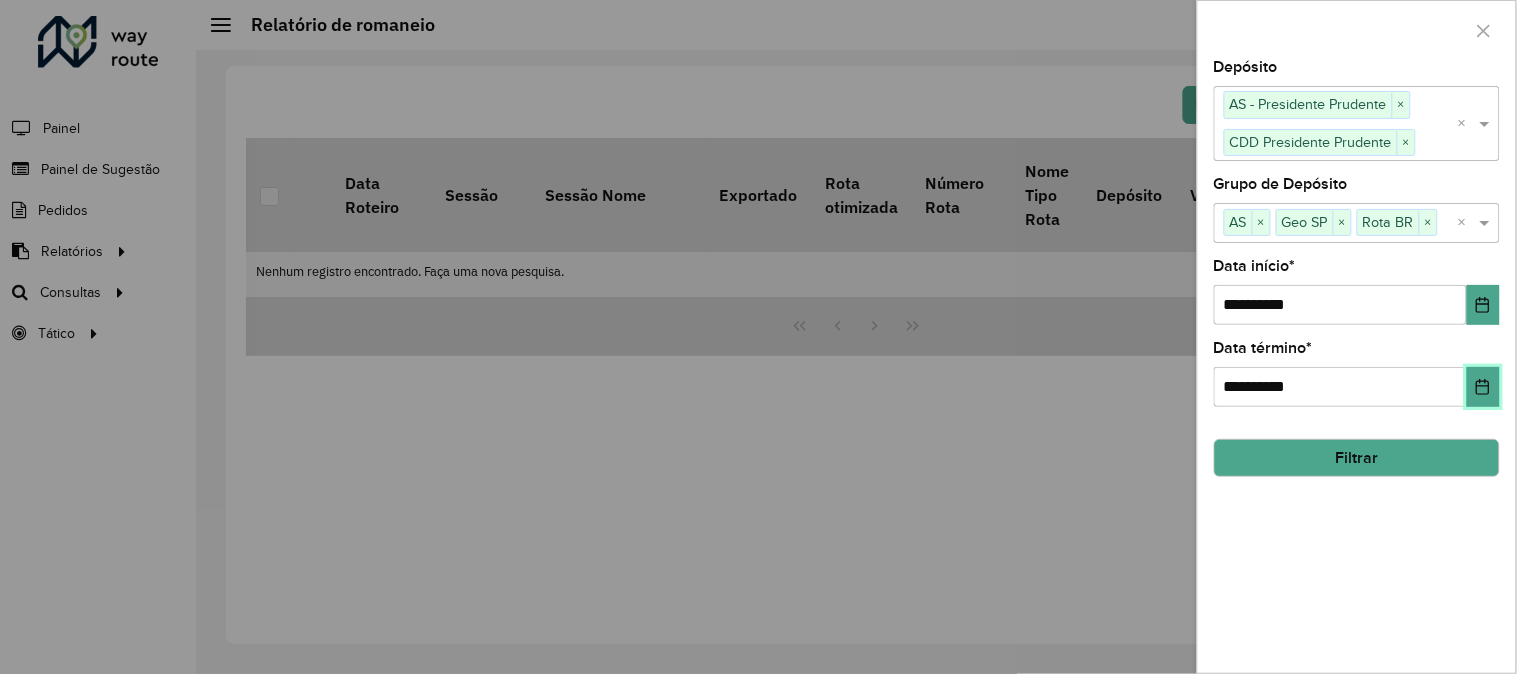 click 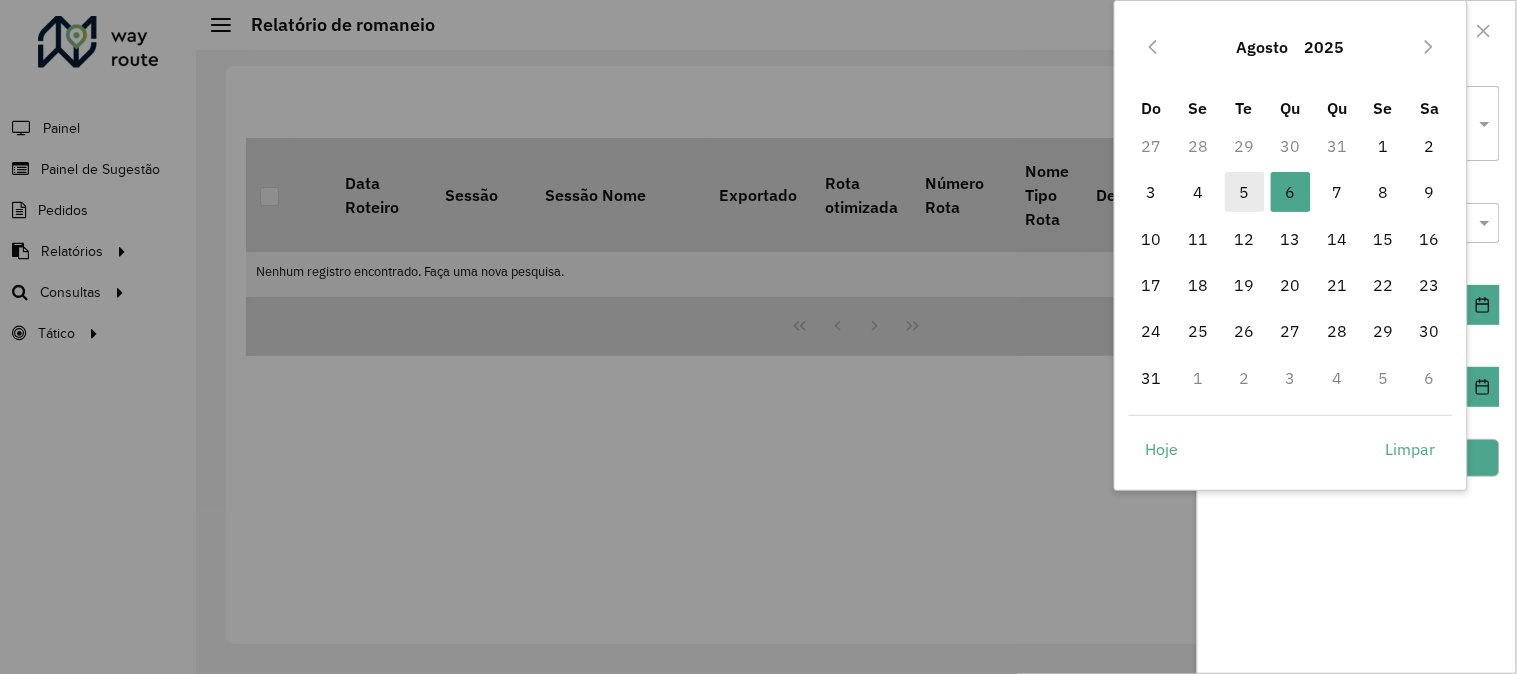 click on "5" at bounding box center [1245, 192] 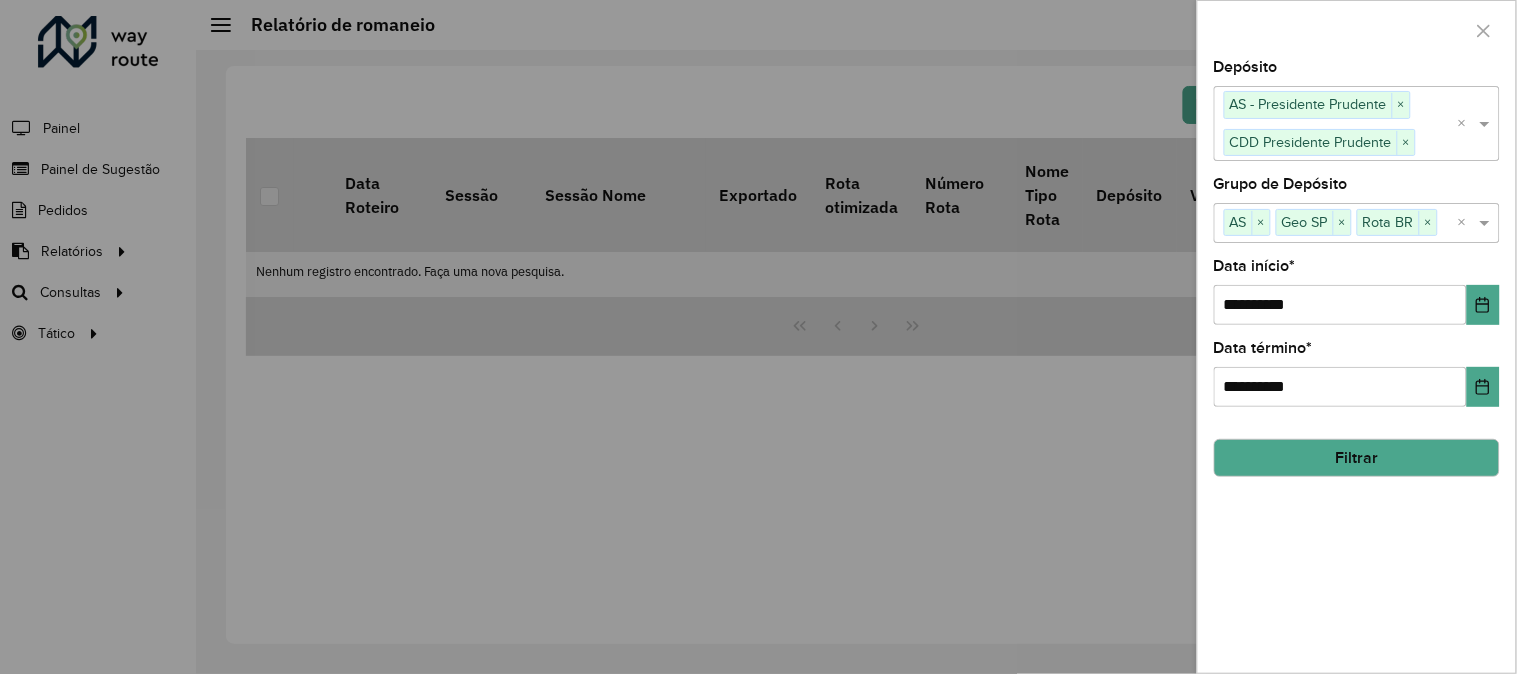 click on "**********" 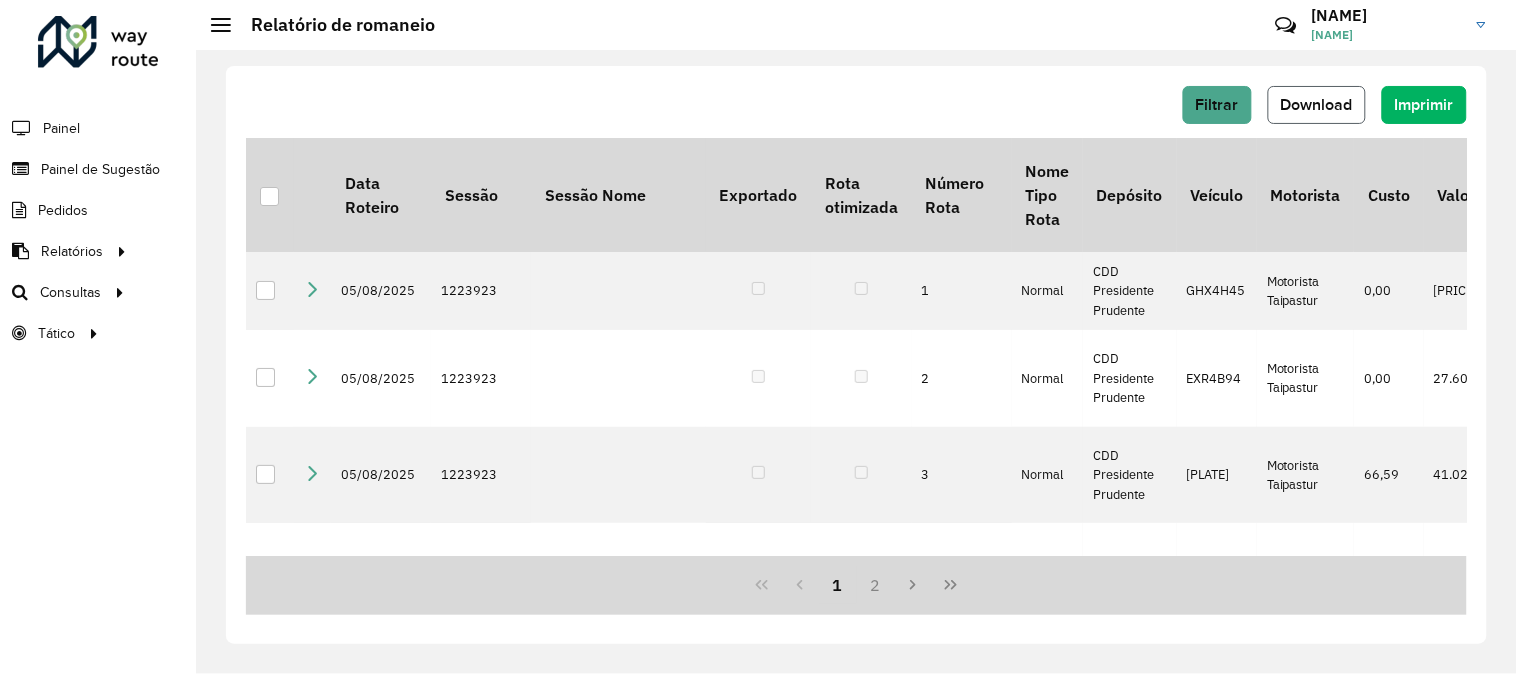 click on "Download" 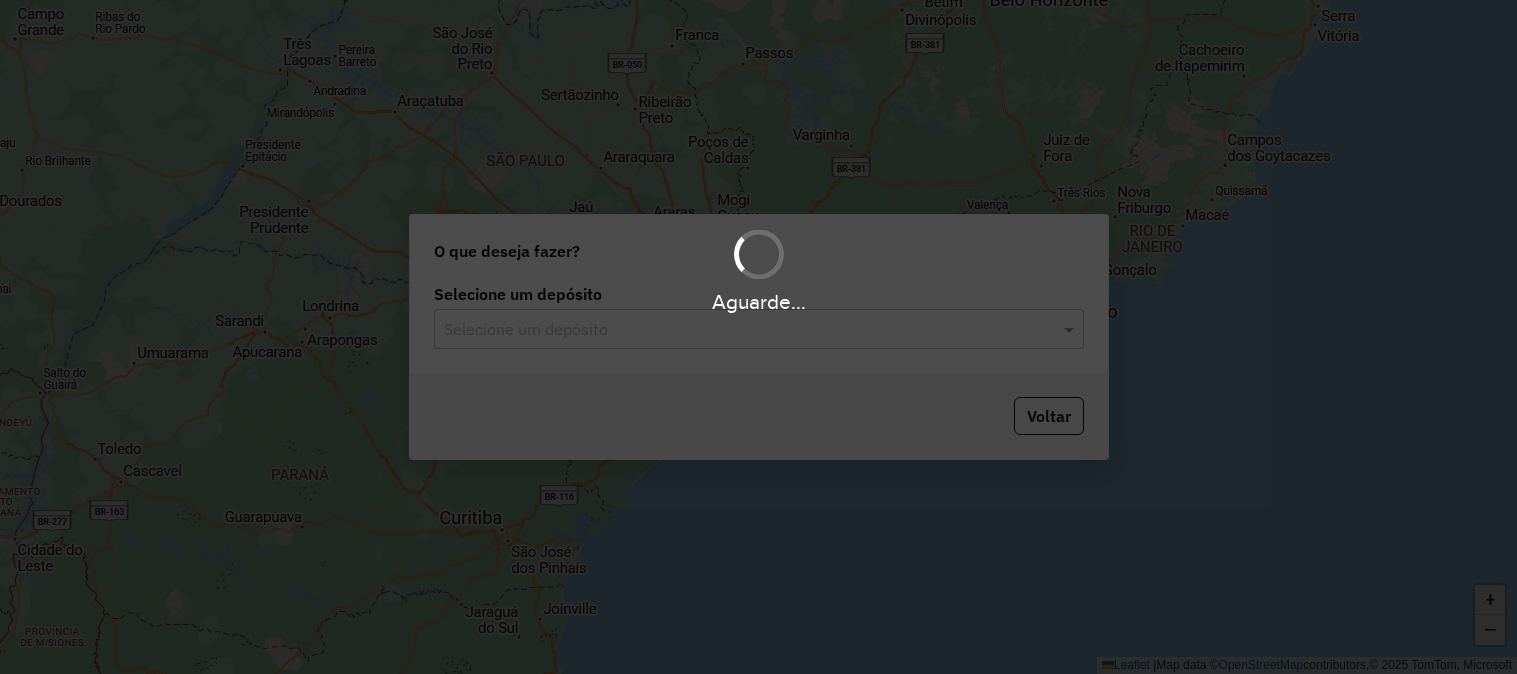 scroll, scrollTop: 0, scrollLeft: 0, axis: both 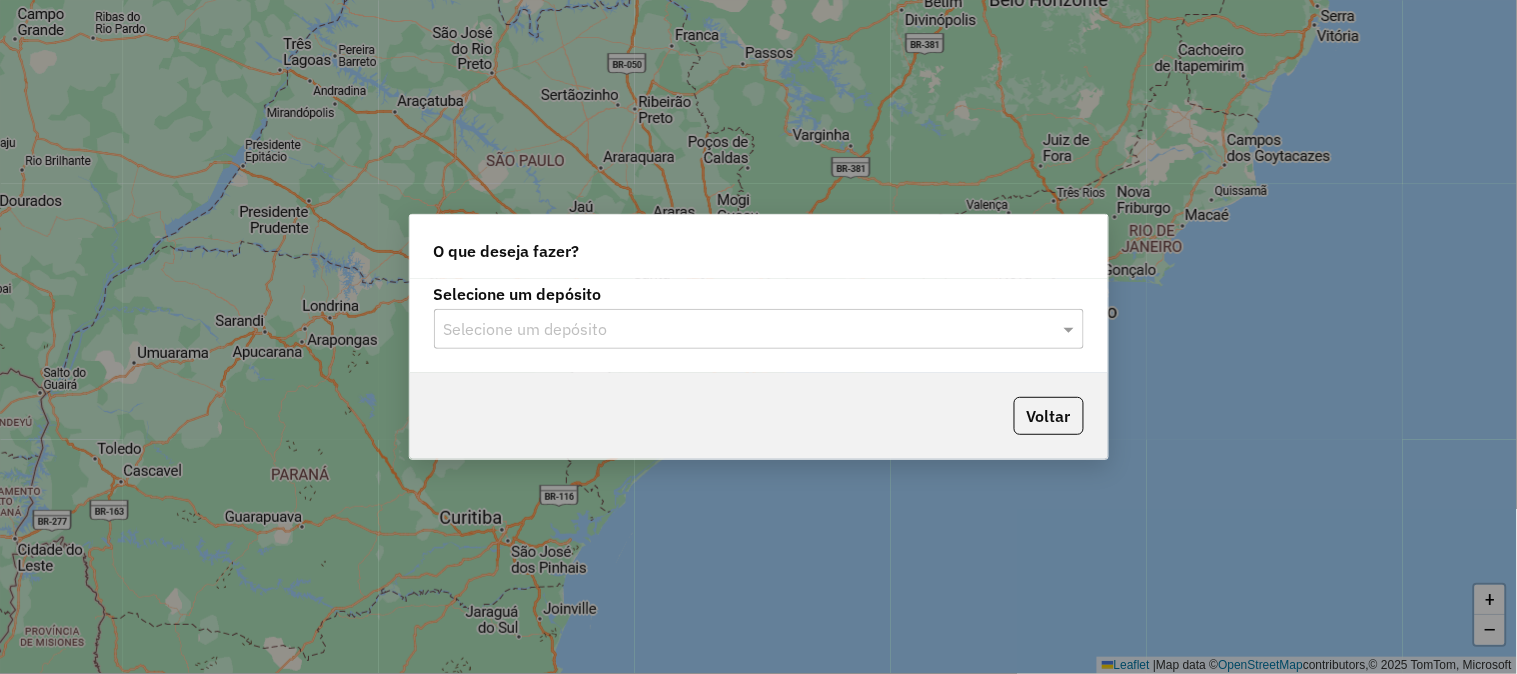 click 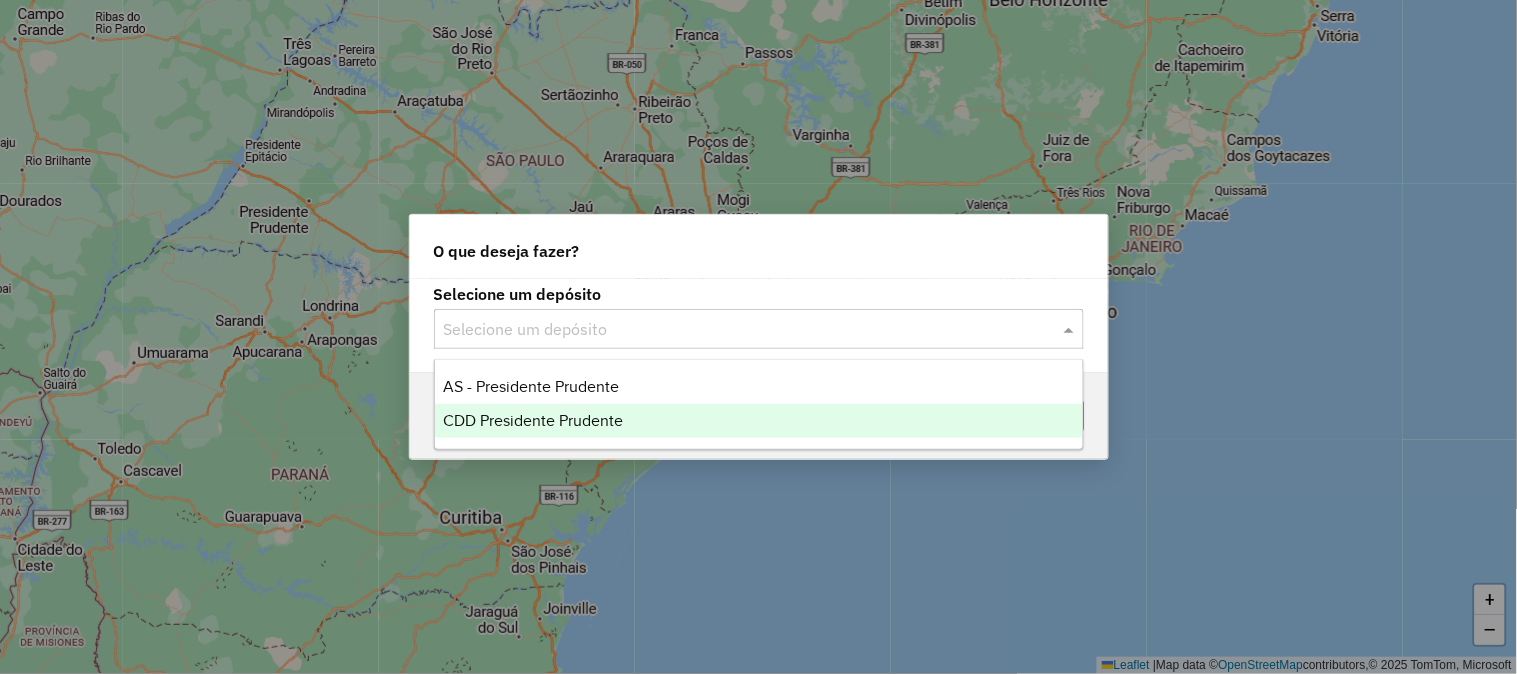 click on "CDD Presidente Prudente" at bounding box center [533, 420] 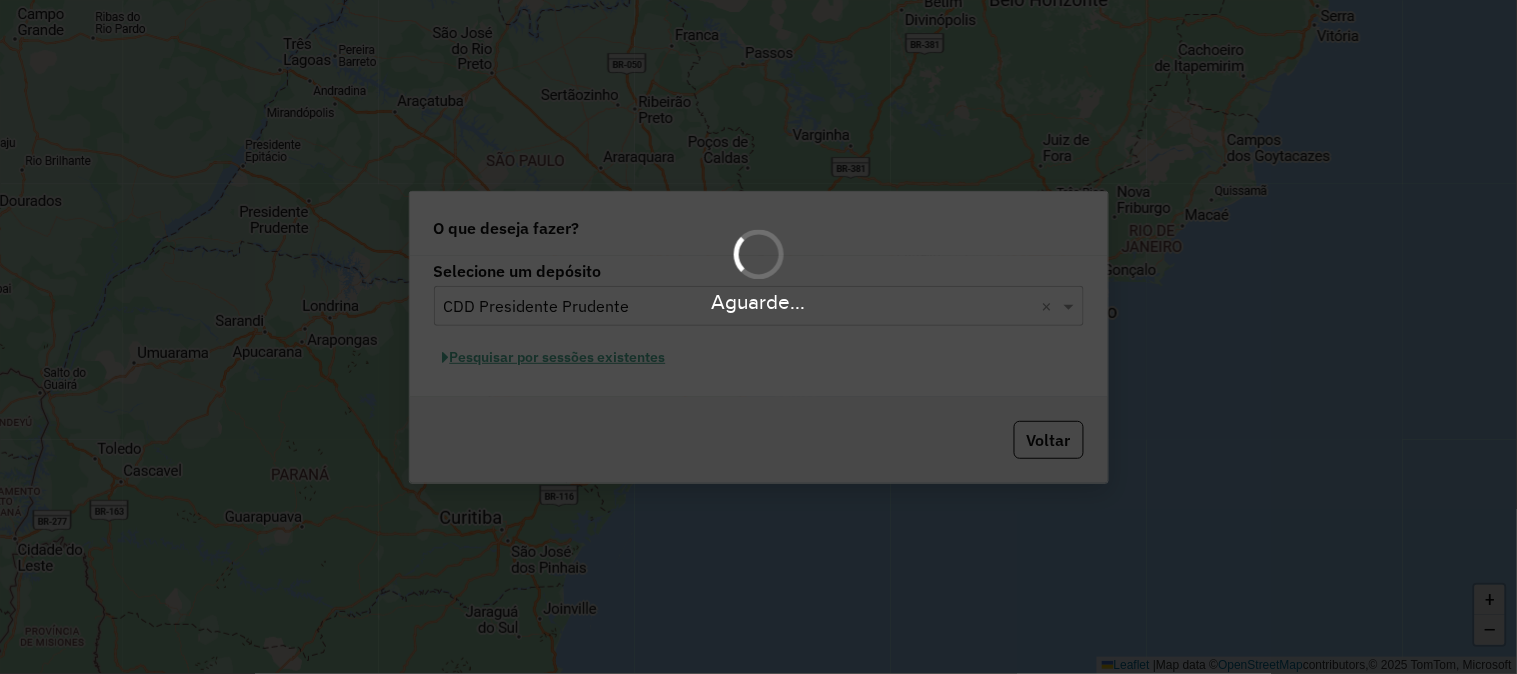 click on "Aguarde..." at bounding box center [758, 337] 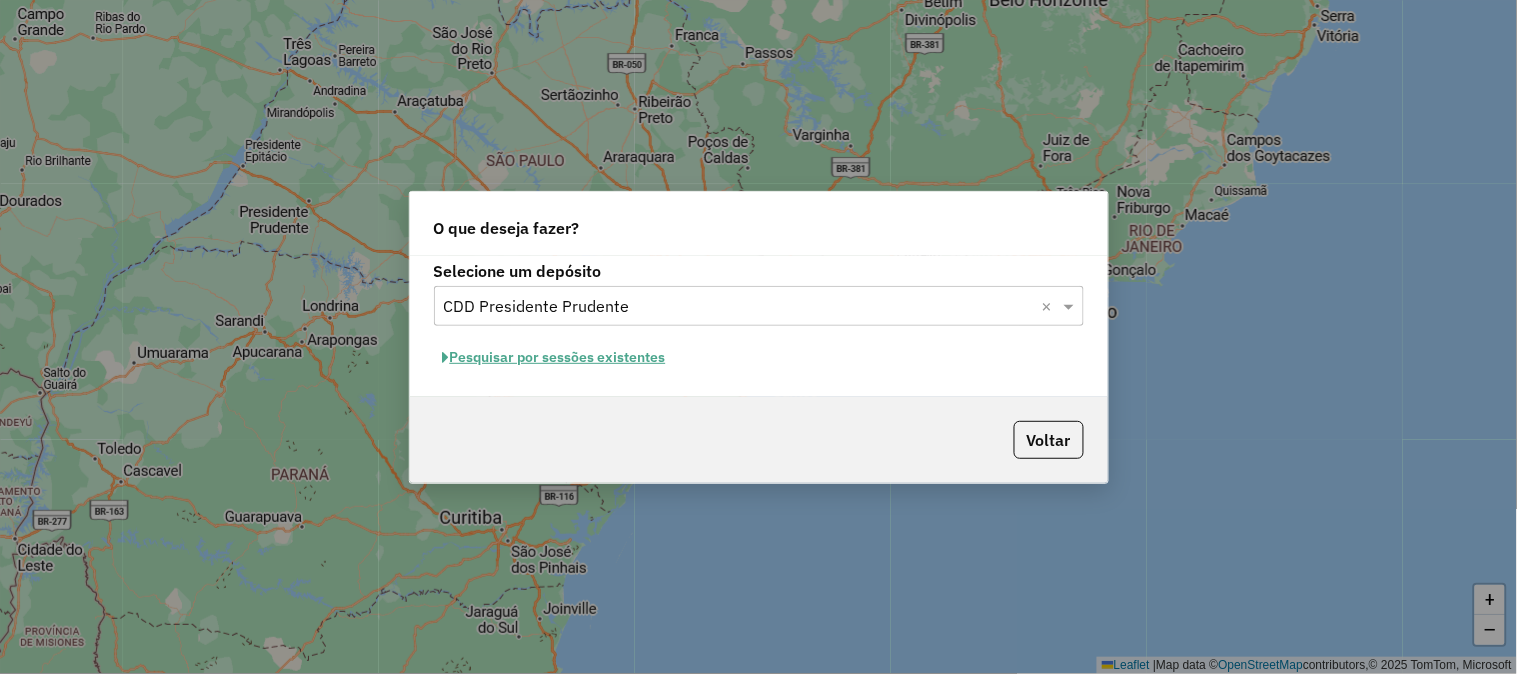 click on "Pesquisar por sessões existentes" 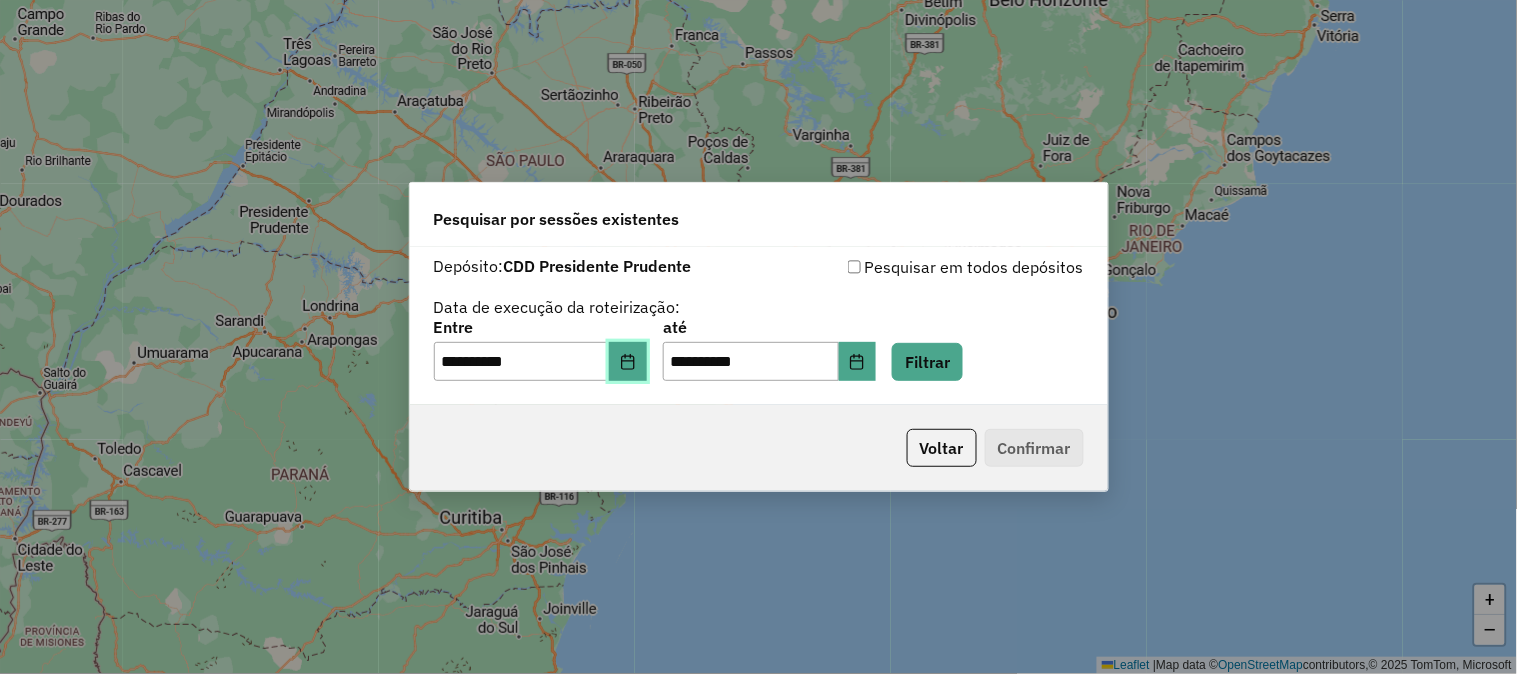 click at bounding box center (628, 362) 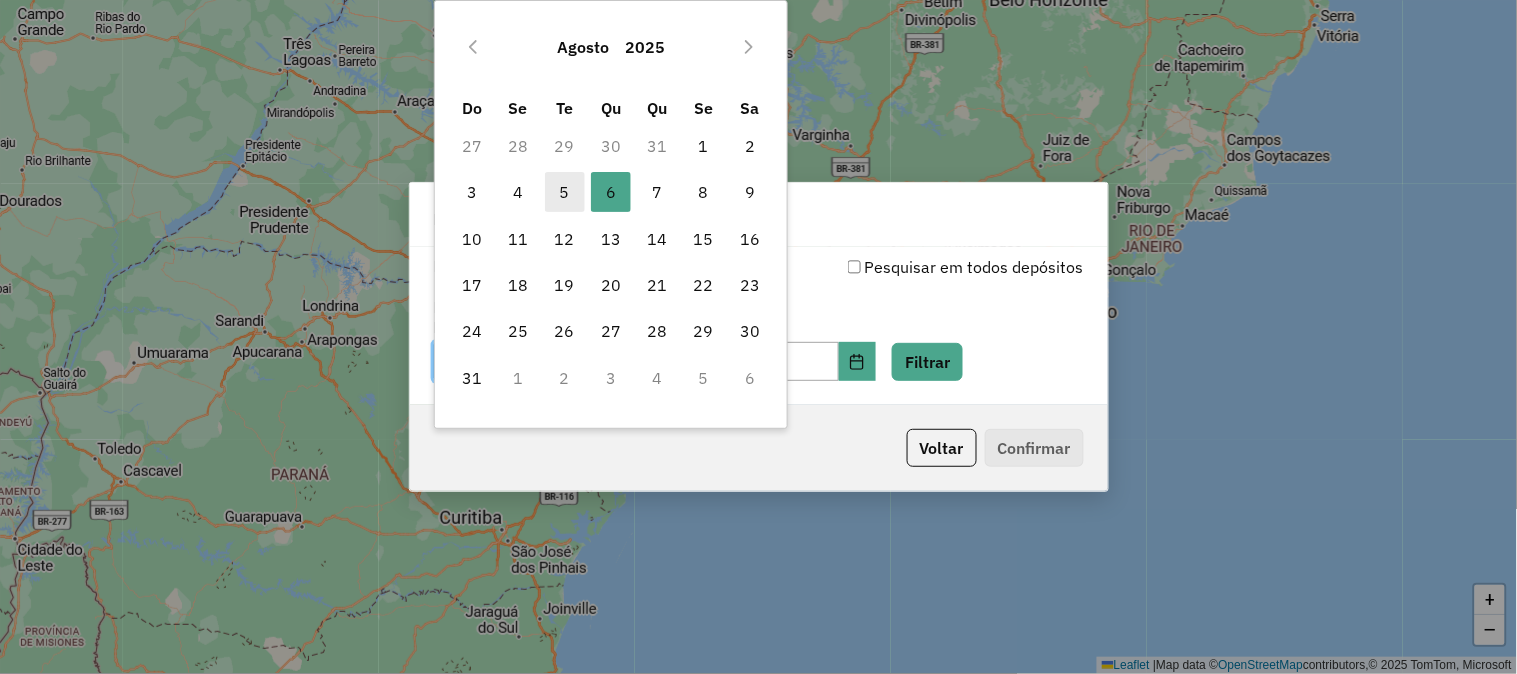 click on "5" at bounding box center [565, 192] 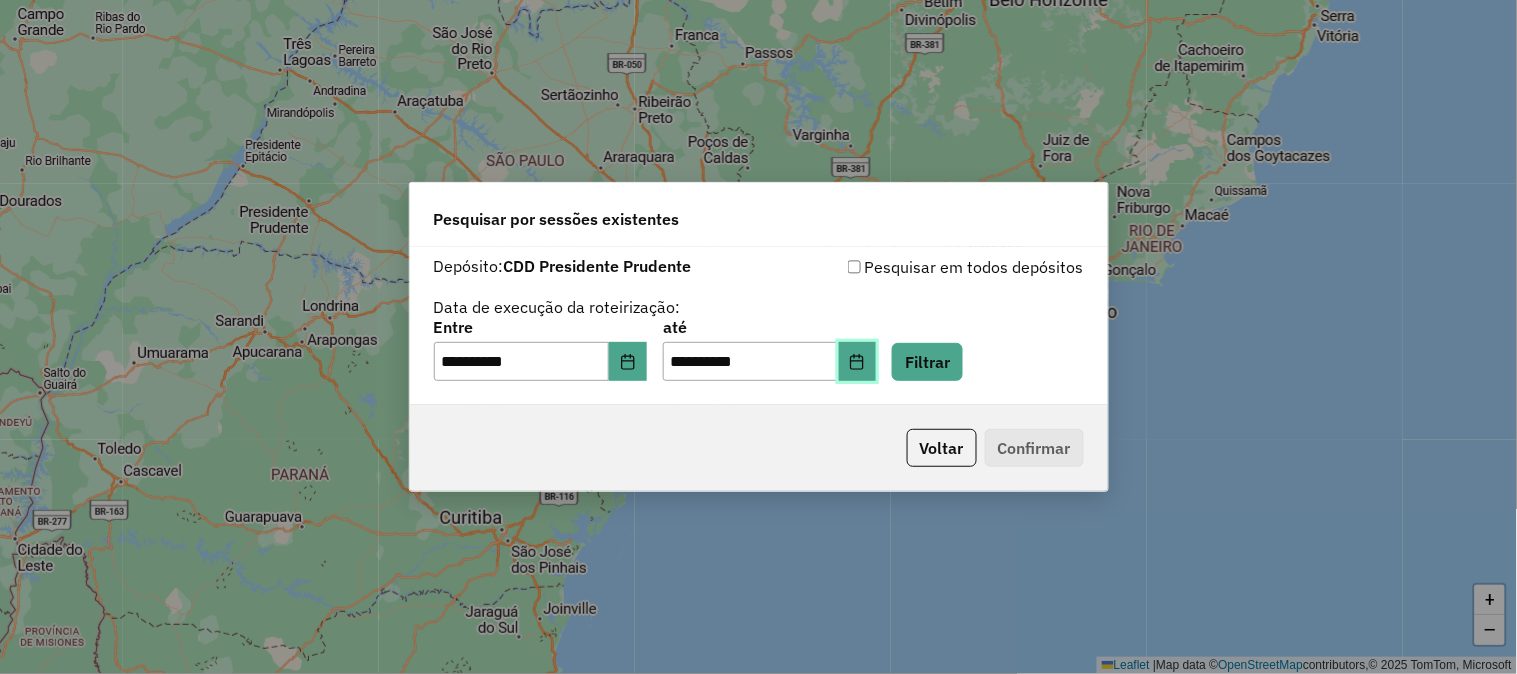 click 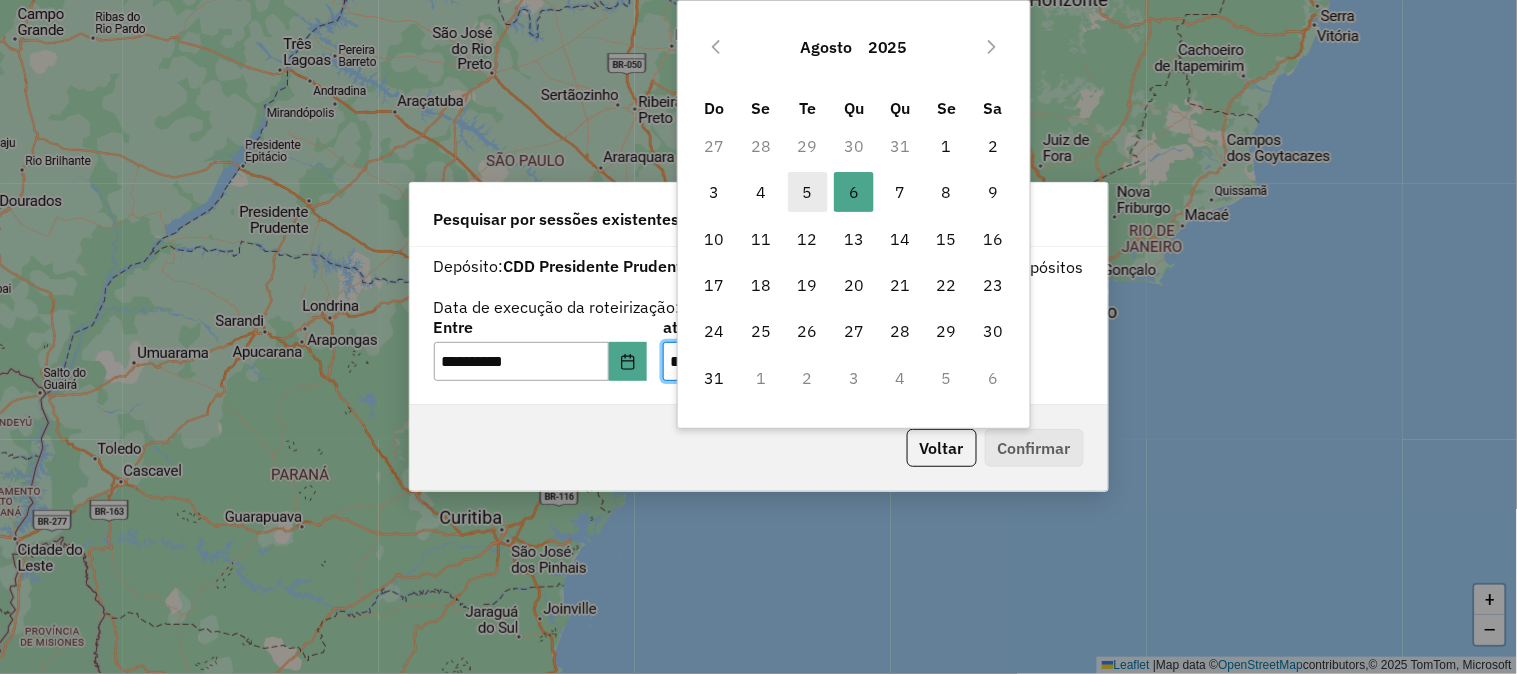 click on "5" at bounding box center (808, 192) 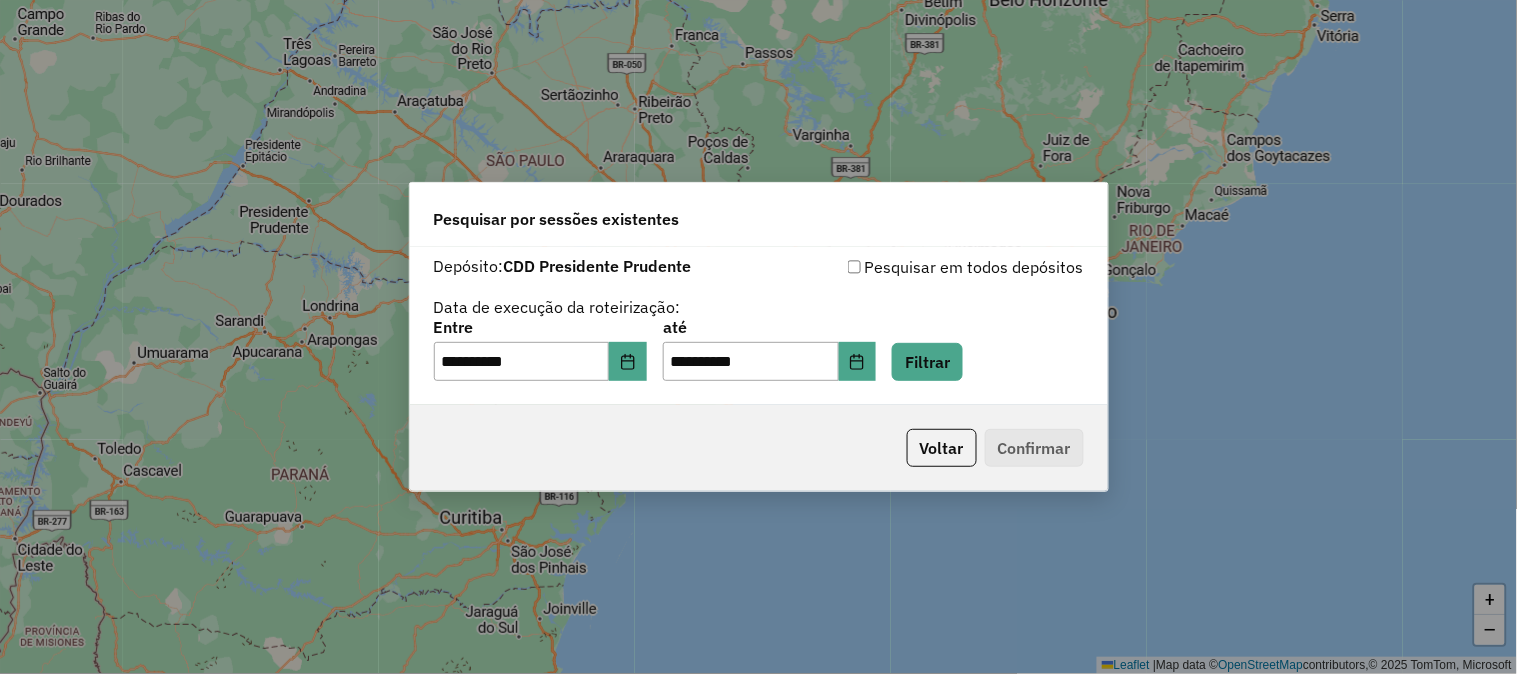 click on "**********" 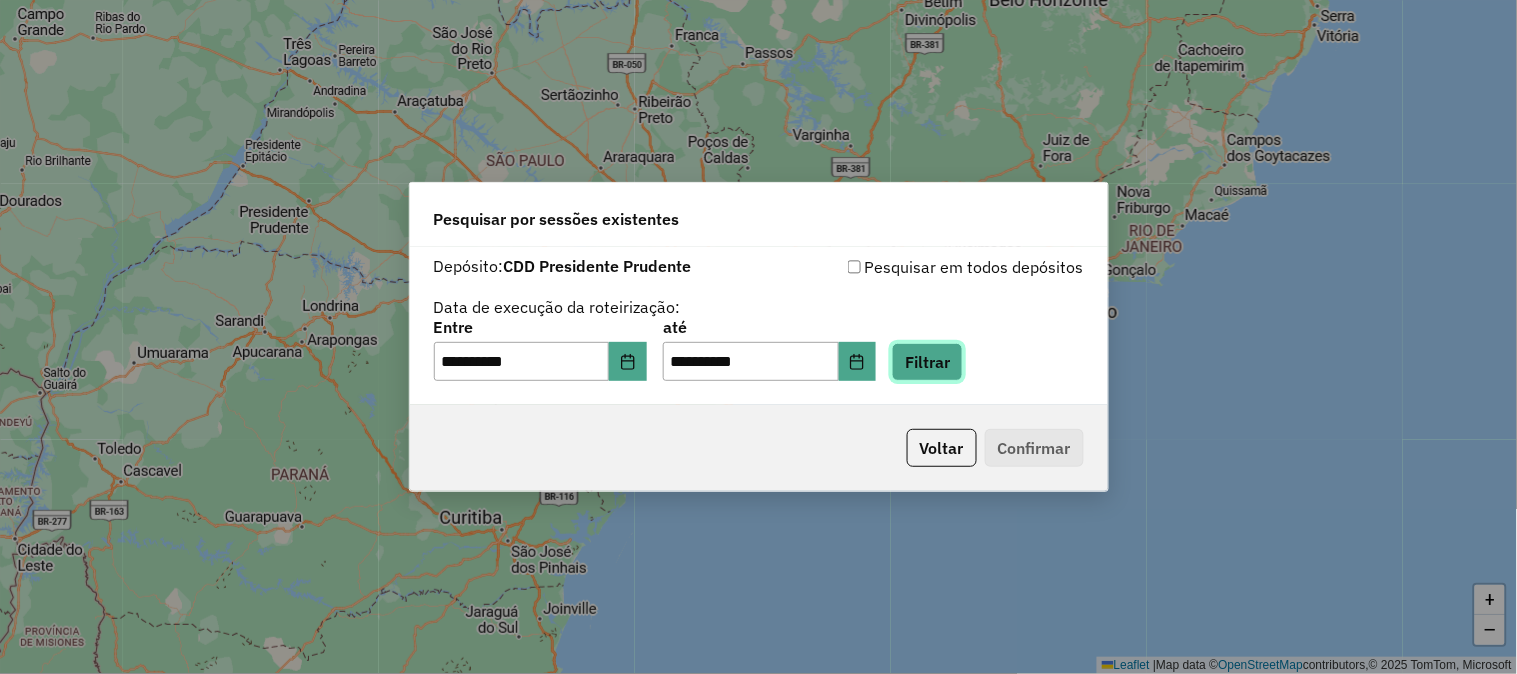 click on "Filtrar" 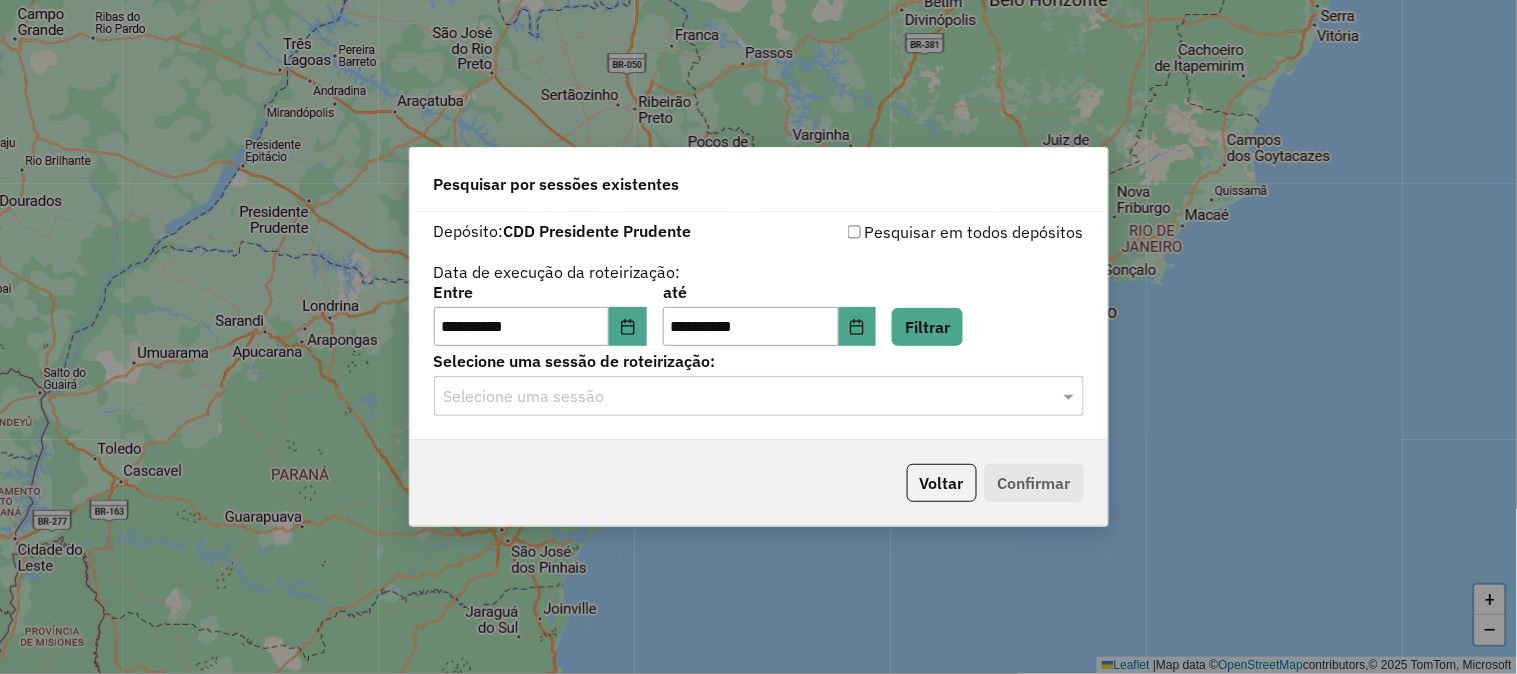 click 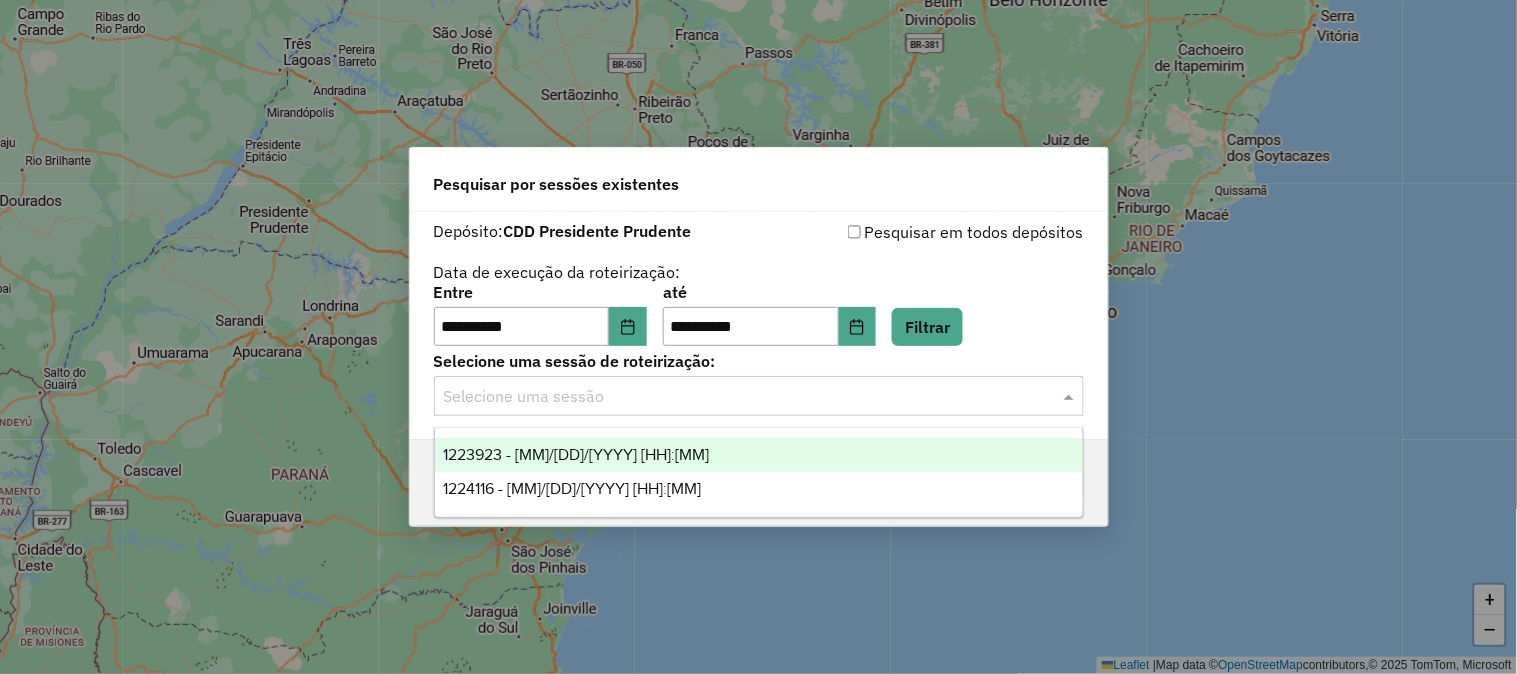click on "1223923 - 05/08/2025 18:51" at bounding box center [576, 454] 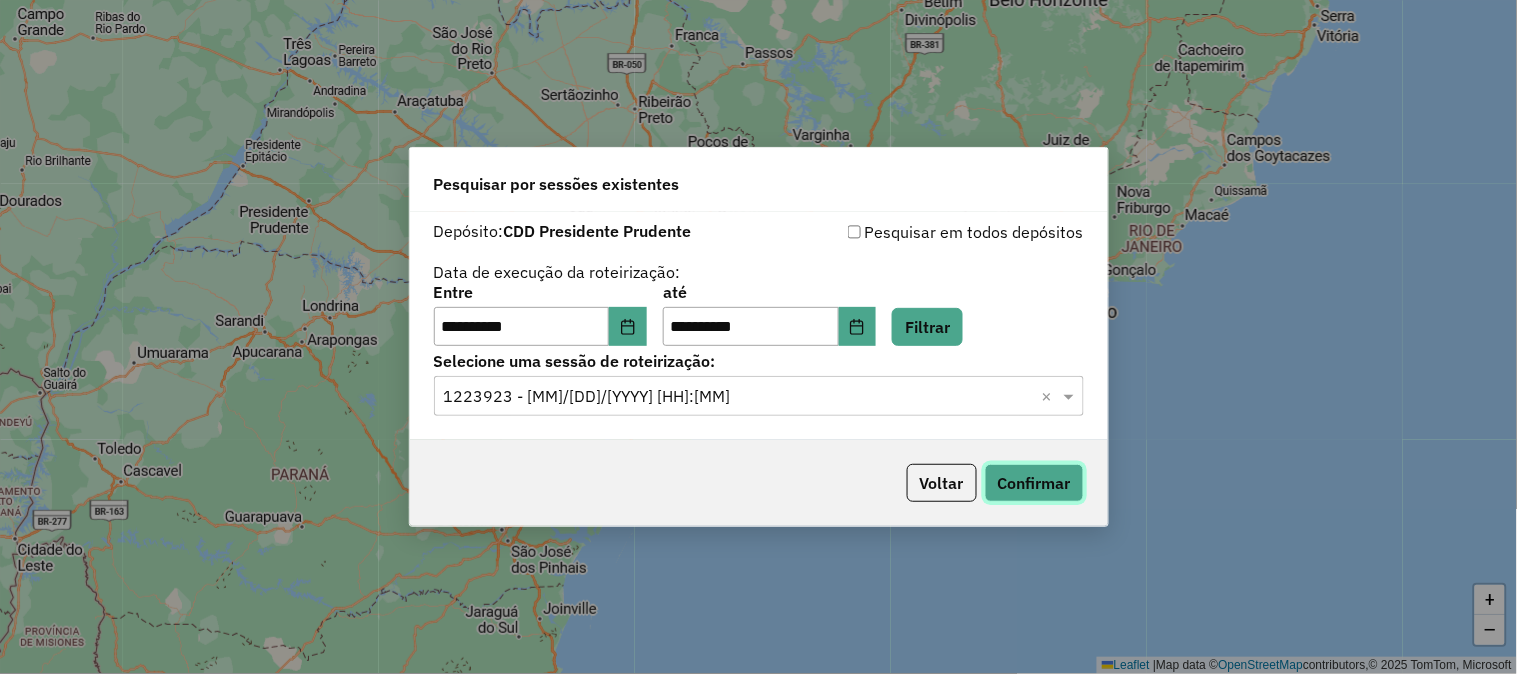 click on "Confirmar" 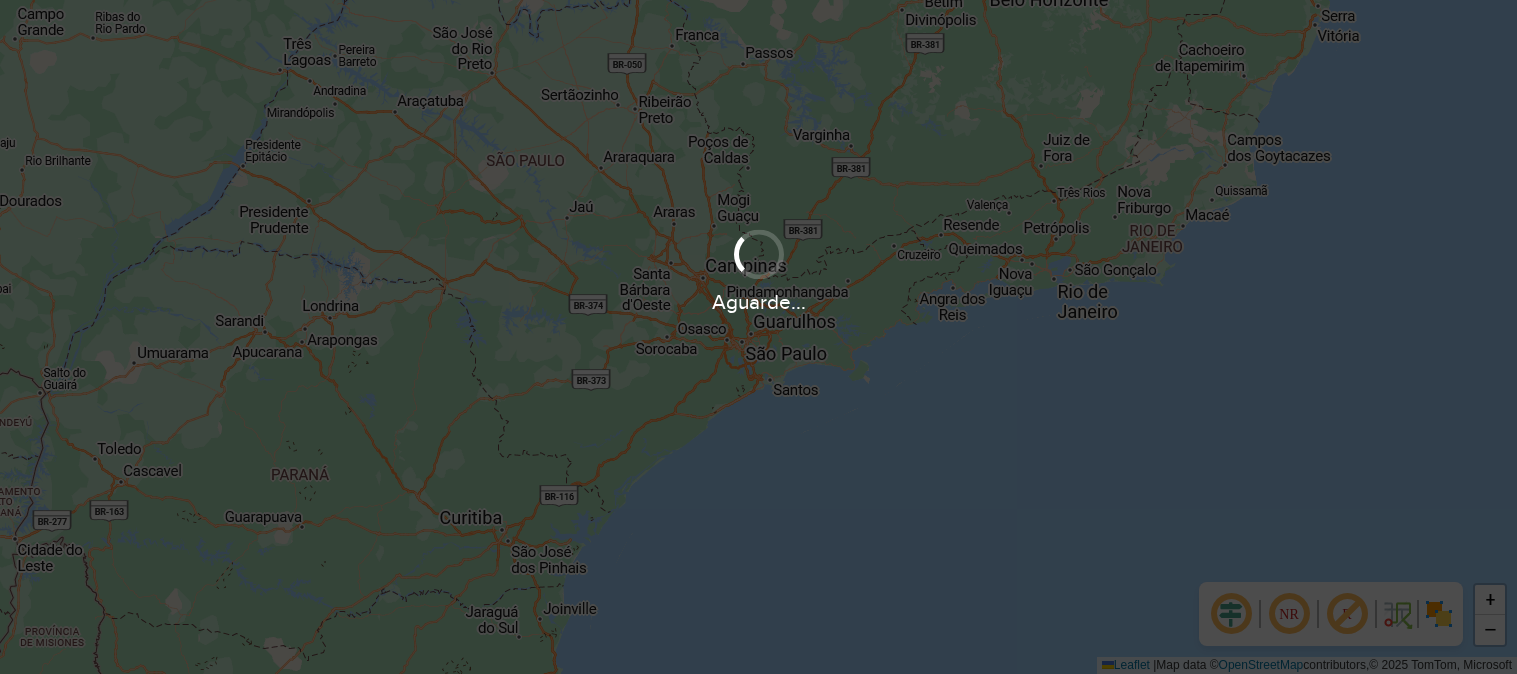 scroll, scrollTop: 0, scrollLeft: 0, axis: both 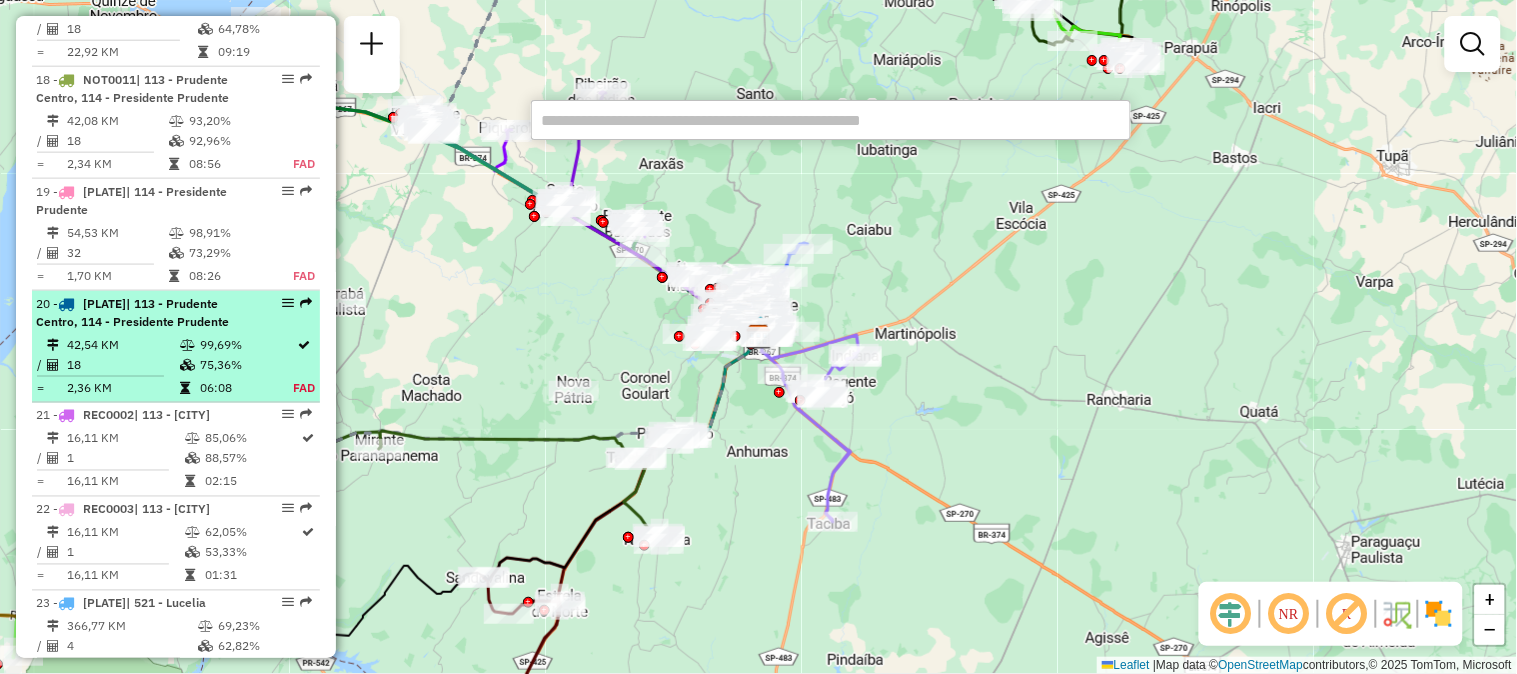 click at bounding box center (288, 303) 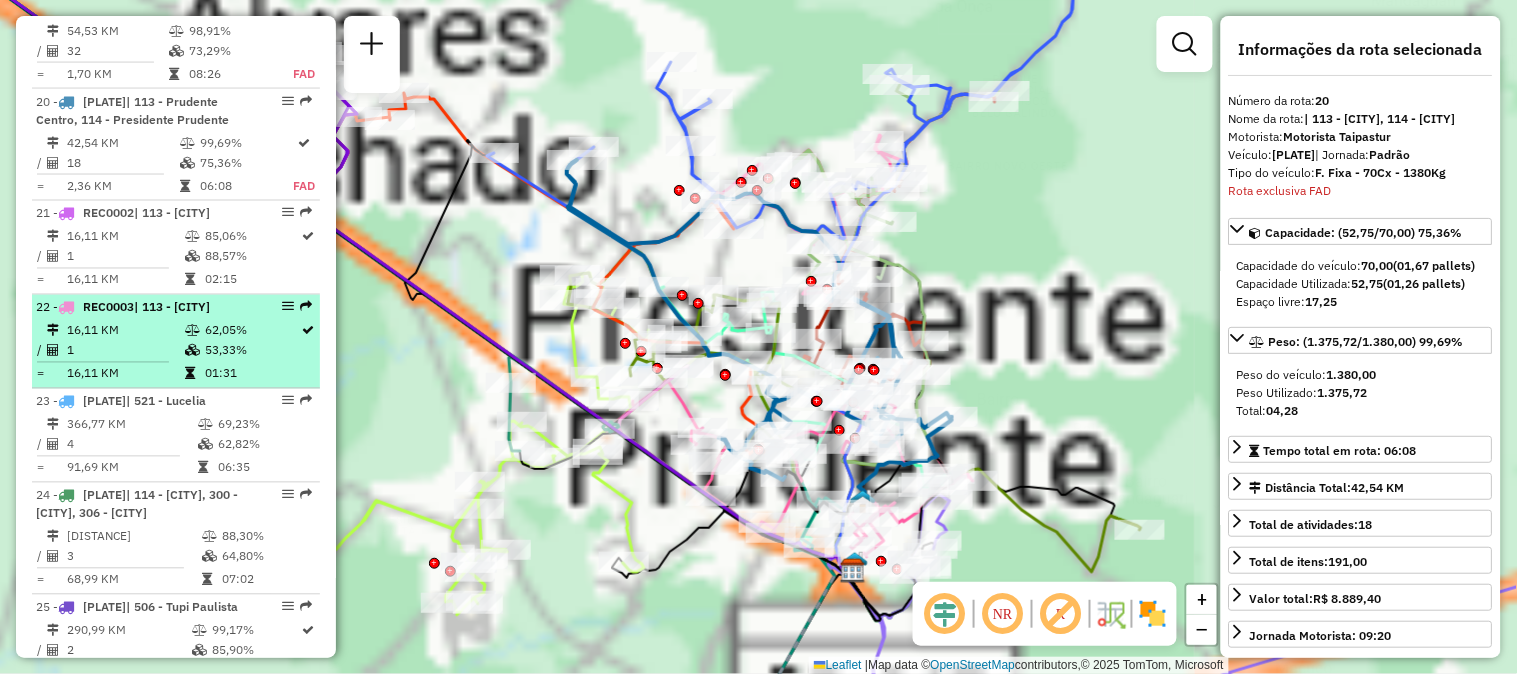 scroll, scrollTop: 2848, scrollLeft: 0, axis: vertical 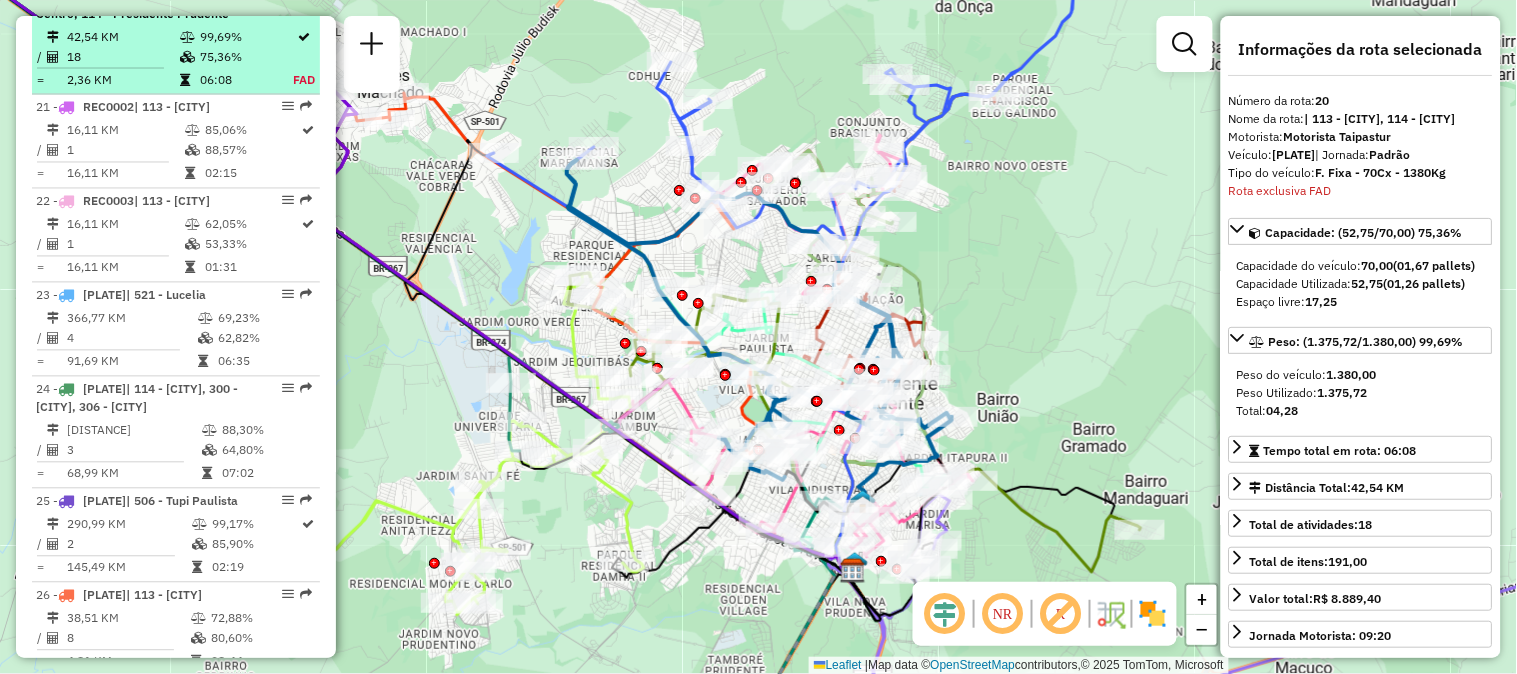click at bounding box center [282, -5] 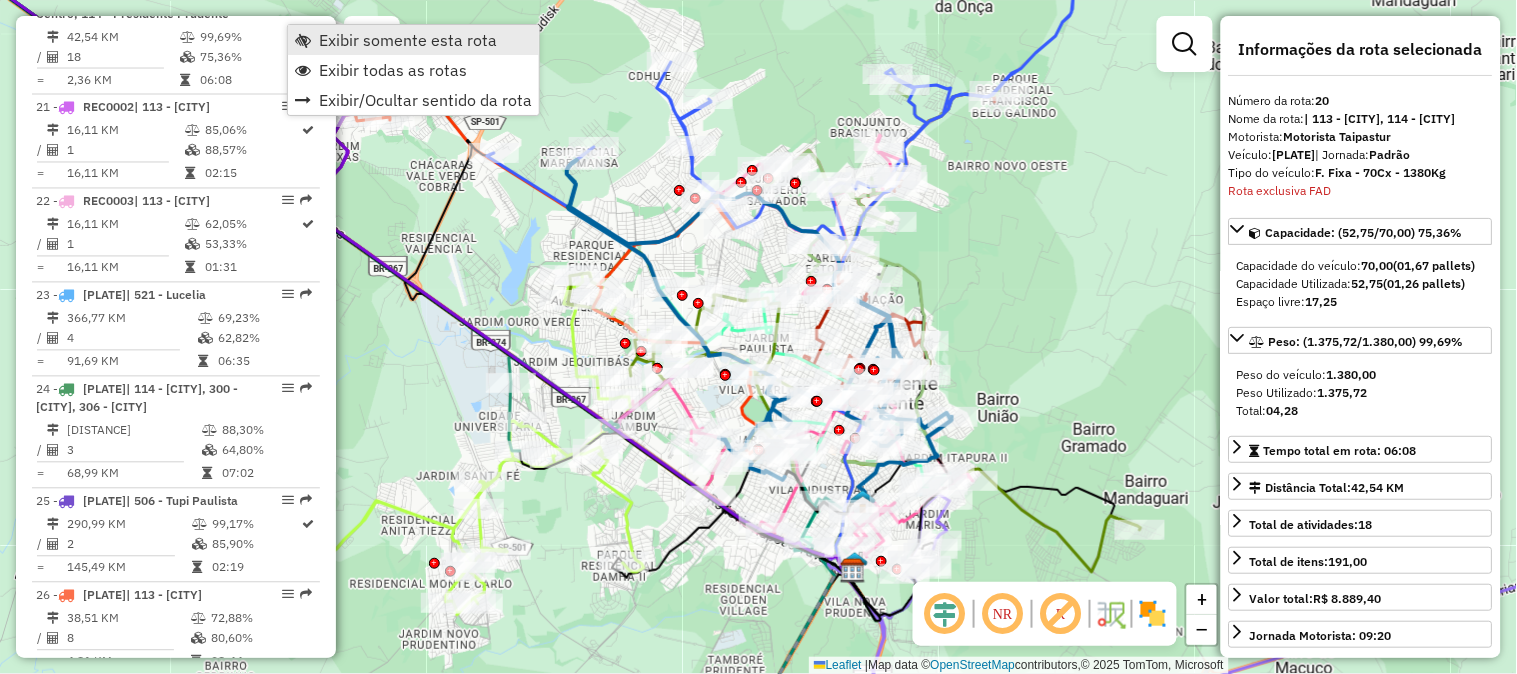 click on "Exibir somente esta rota" at bounding box center (408, 40) 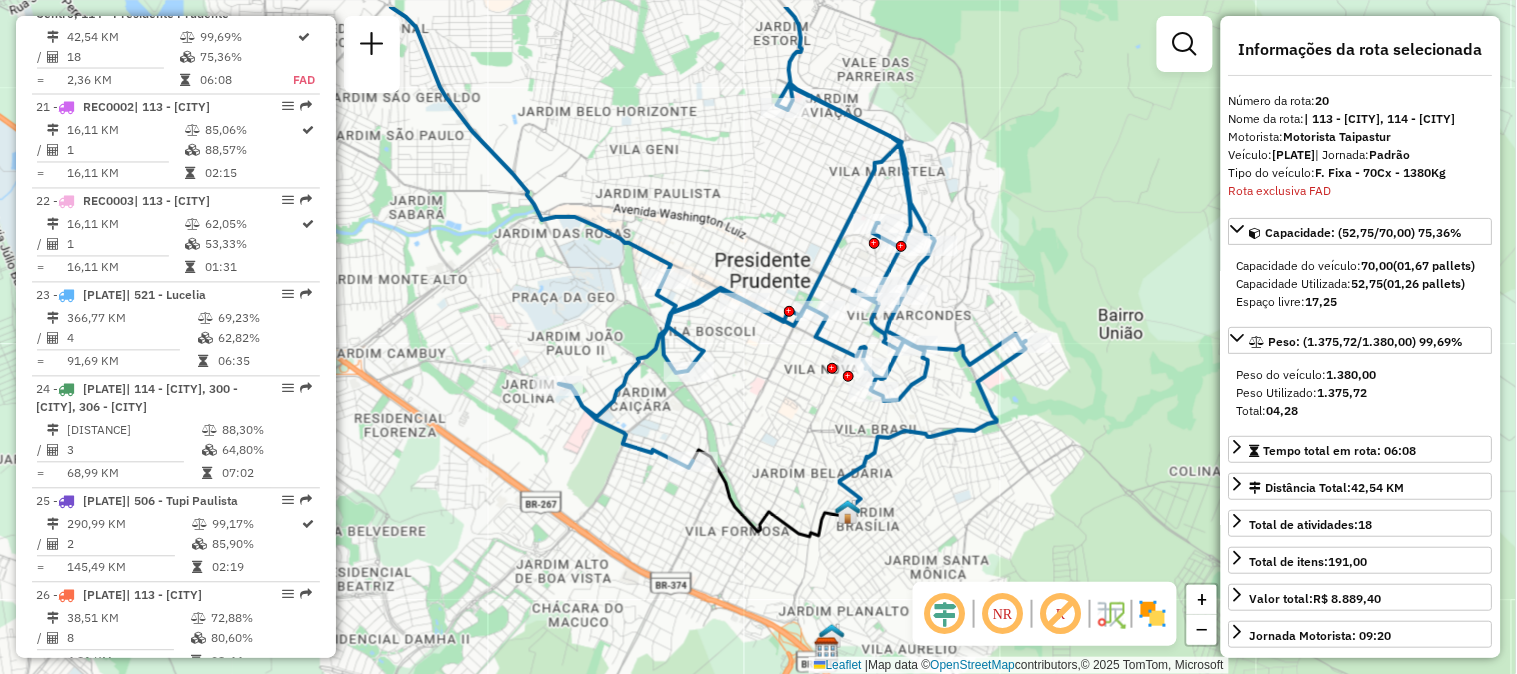 drag, startPoint x: 833, startPoint y: 420, endPoint x: 985, endPoint y: 494, distance: 169.0562 